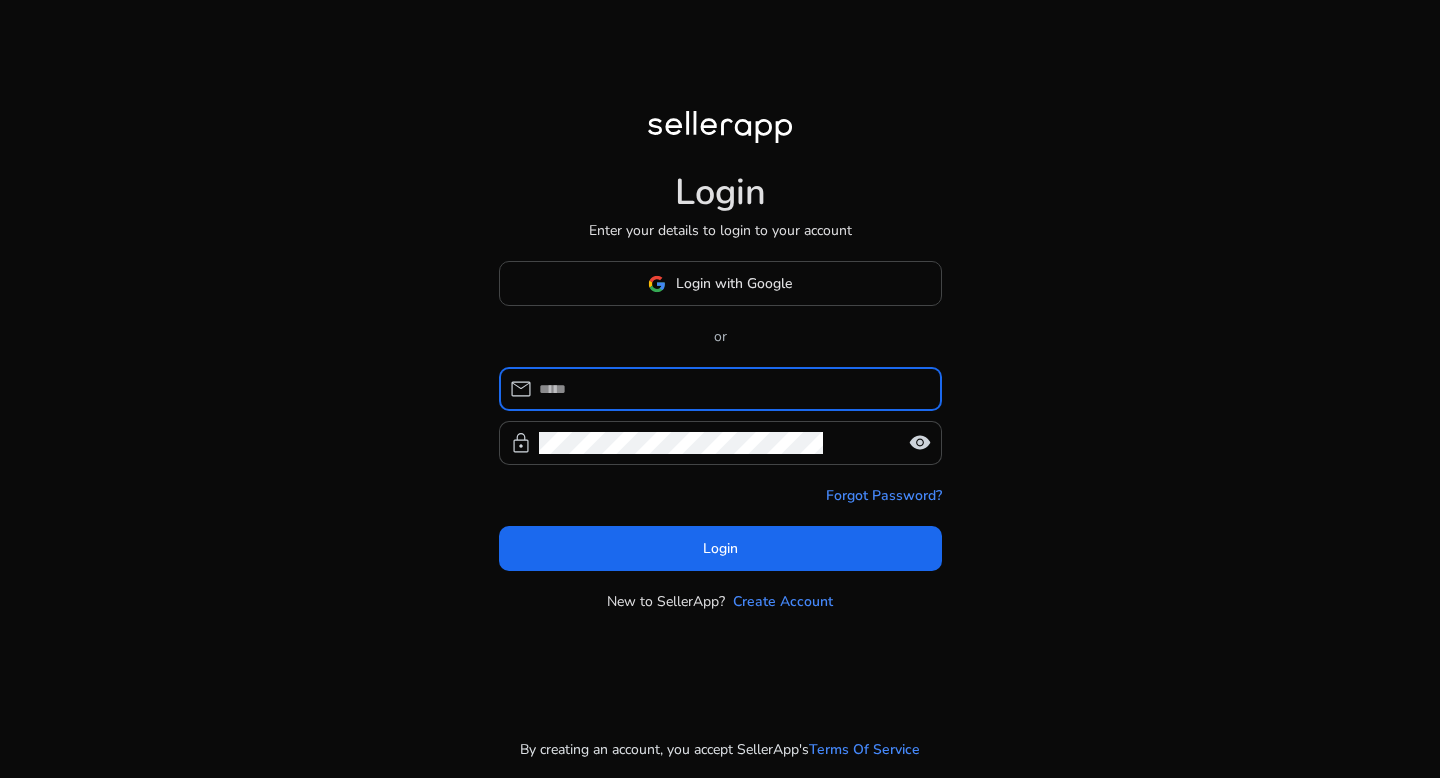 scroll, scrollTop: 0, scrollLeft: 0, axis: both 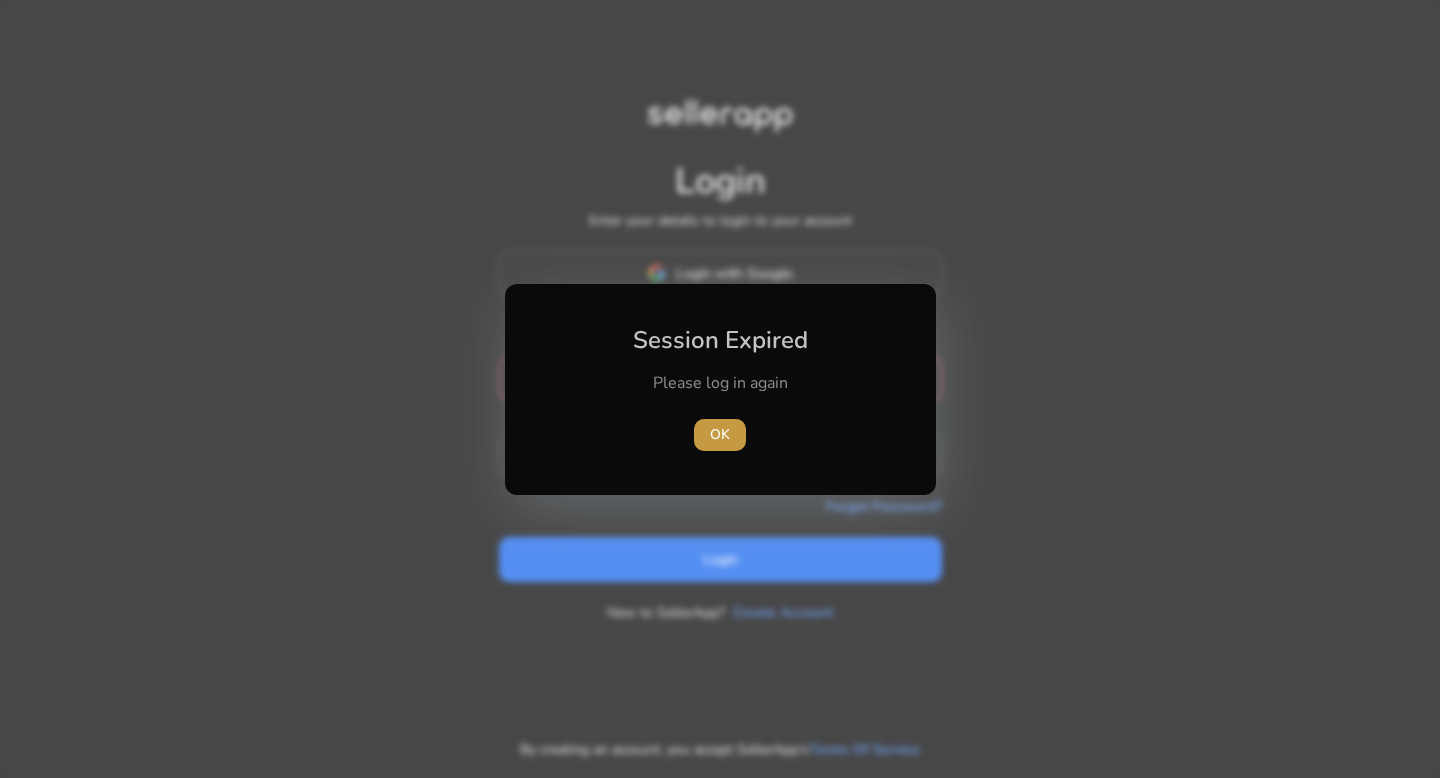 type 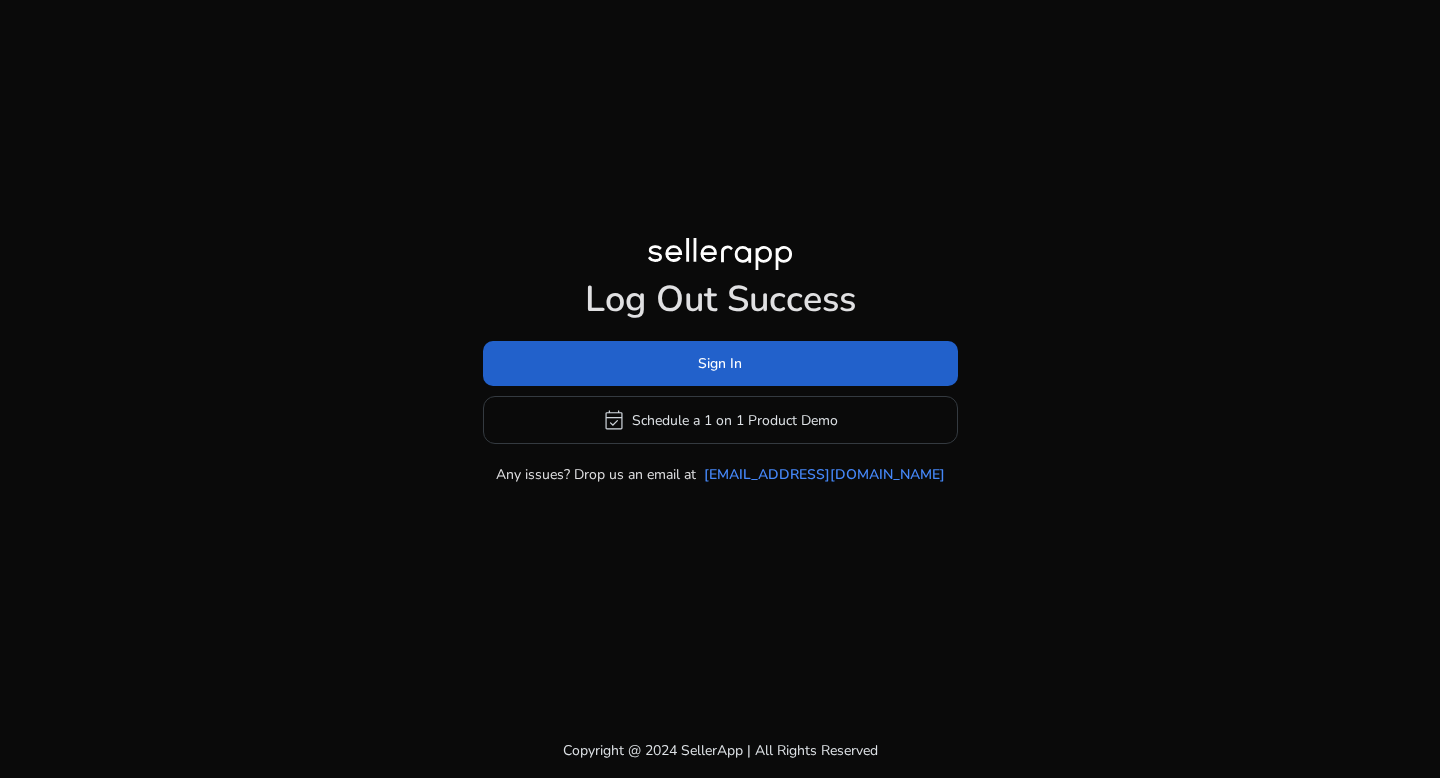 click 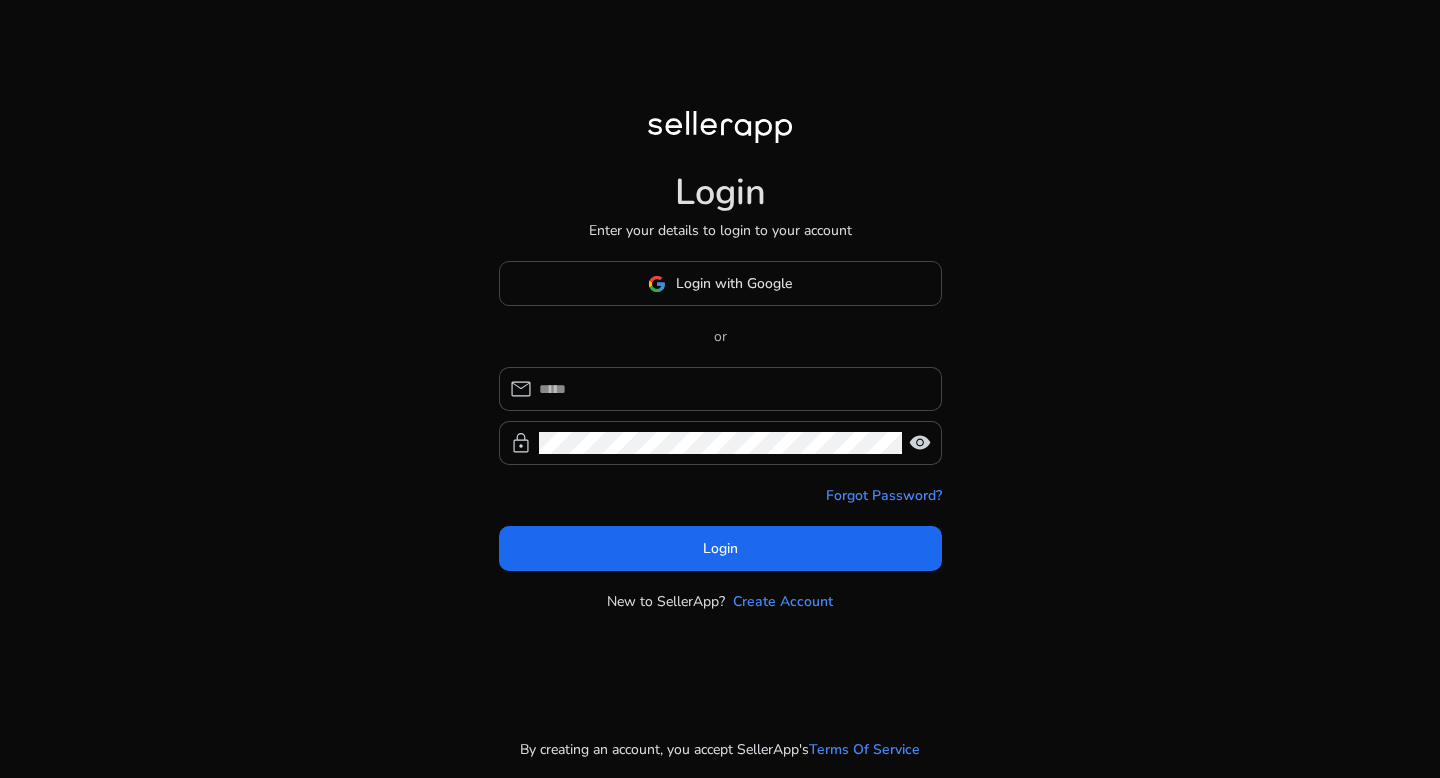 type on "**********" 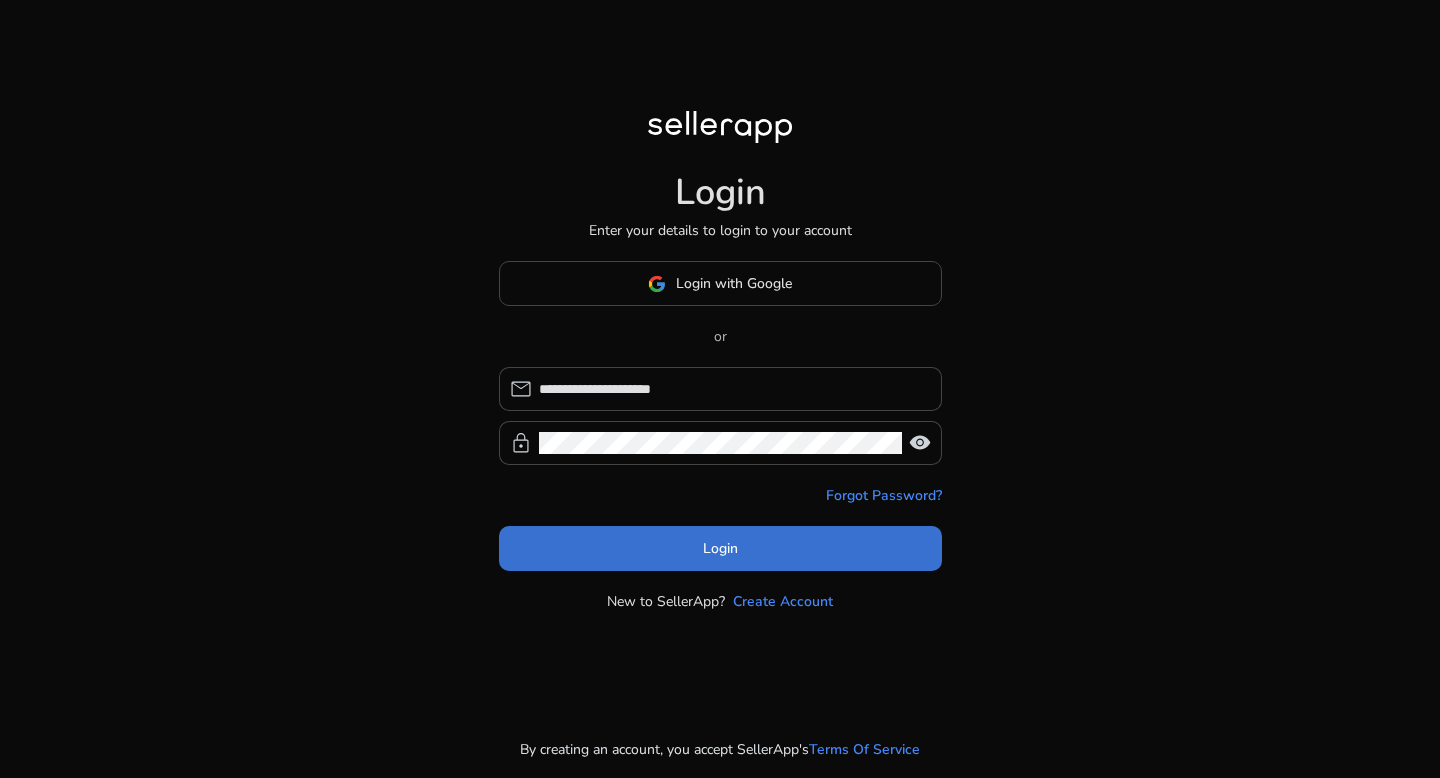 click at bounding box center (720, 549) 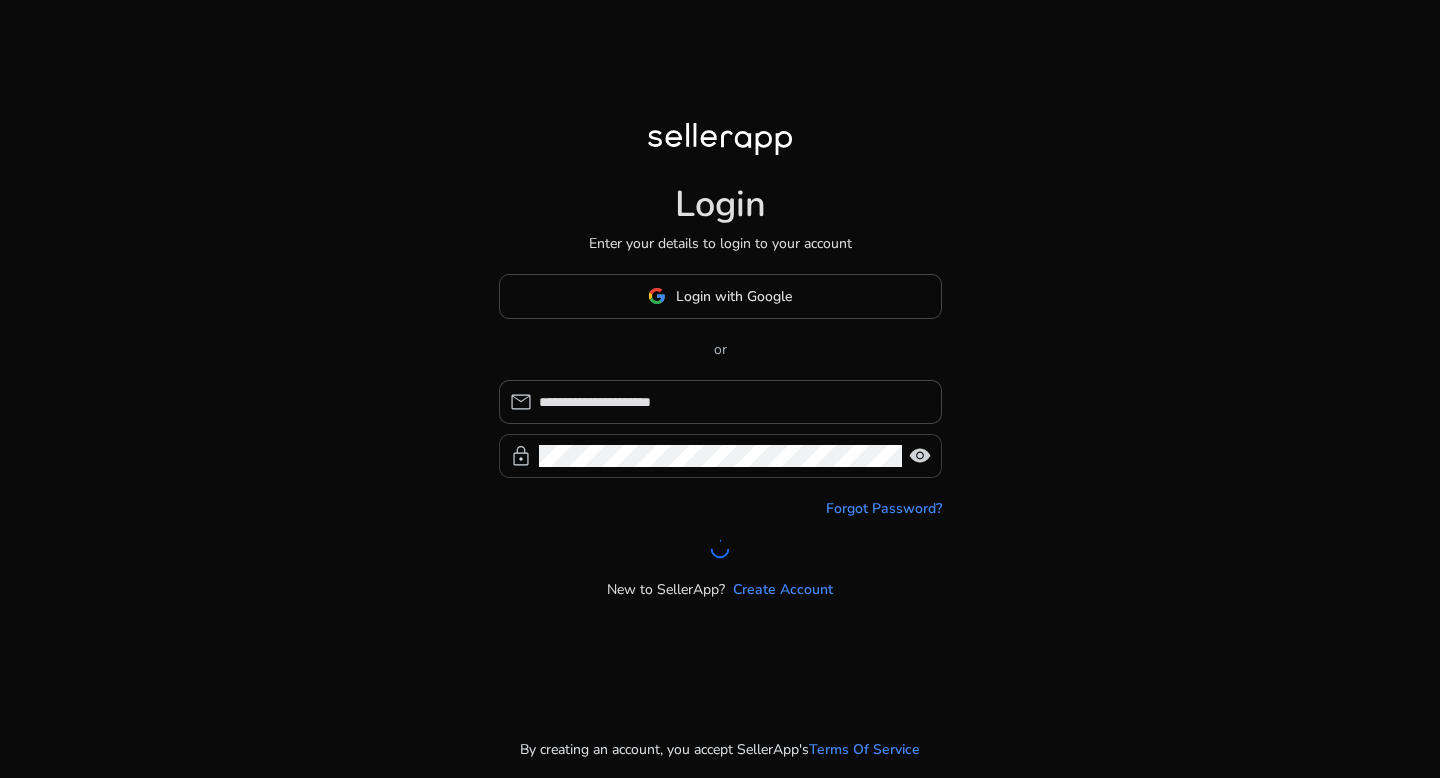 click on "visibility" 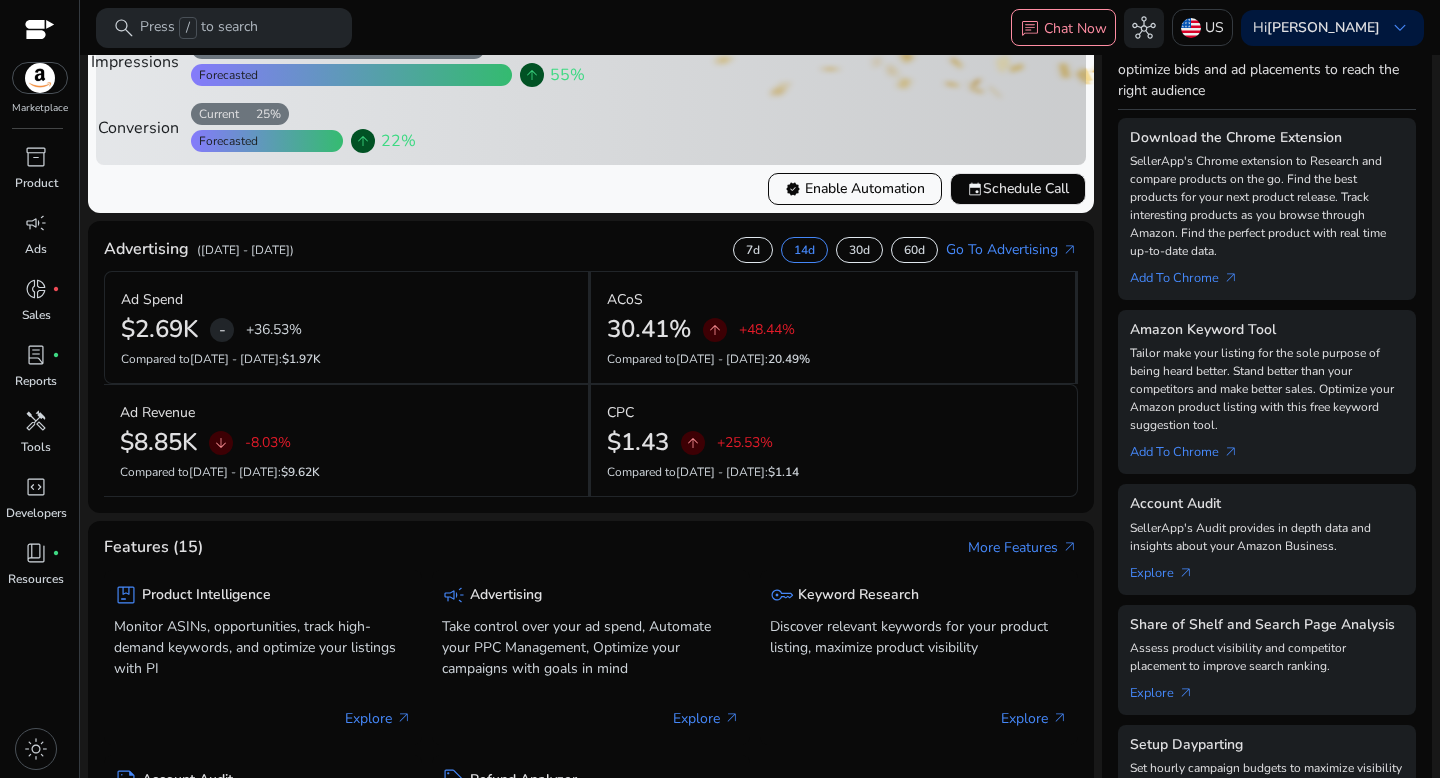 scroll, scrollTop: 0, scrollLeft: 0, axis: both 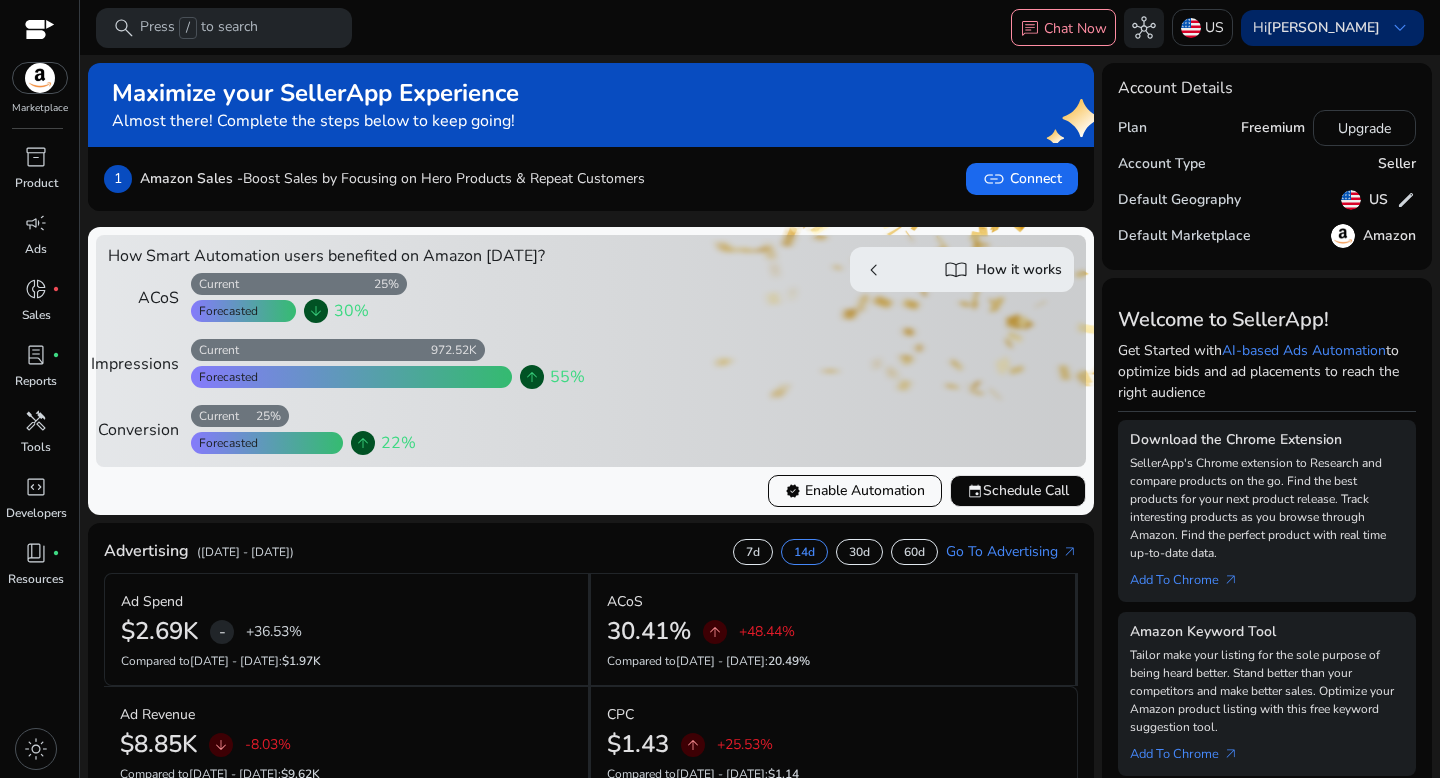 click on "[PERSON_NAME]" at bounding box center (1323, 27) 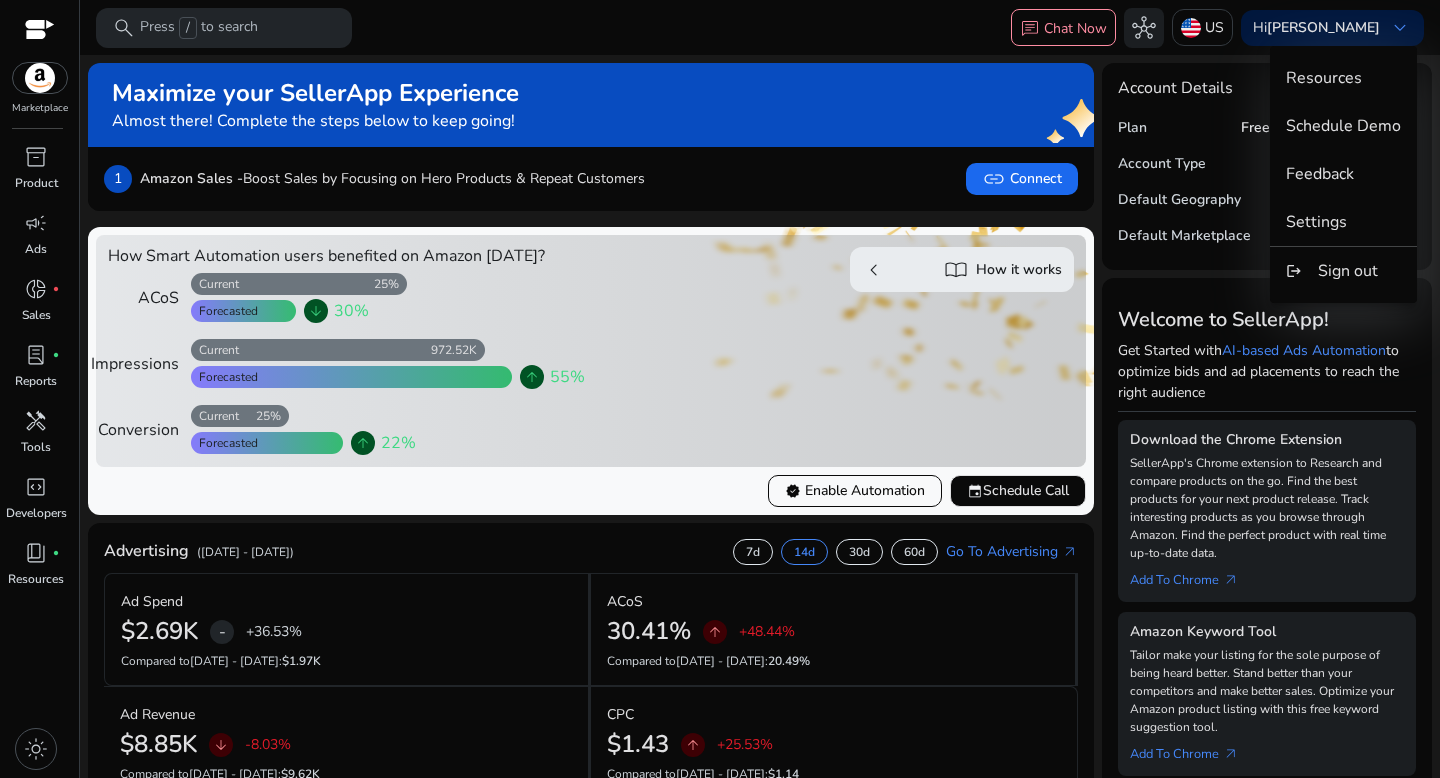click at bounding box center (720, 389) 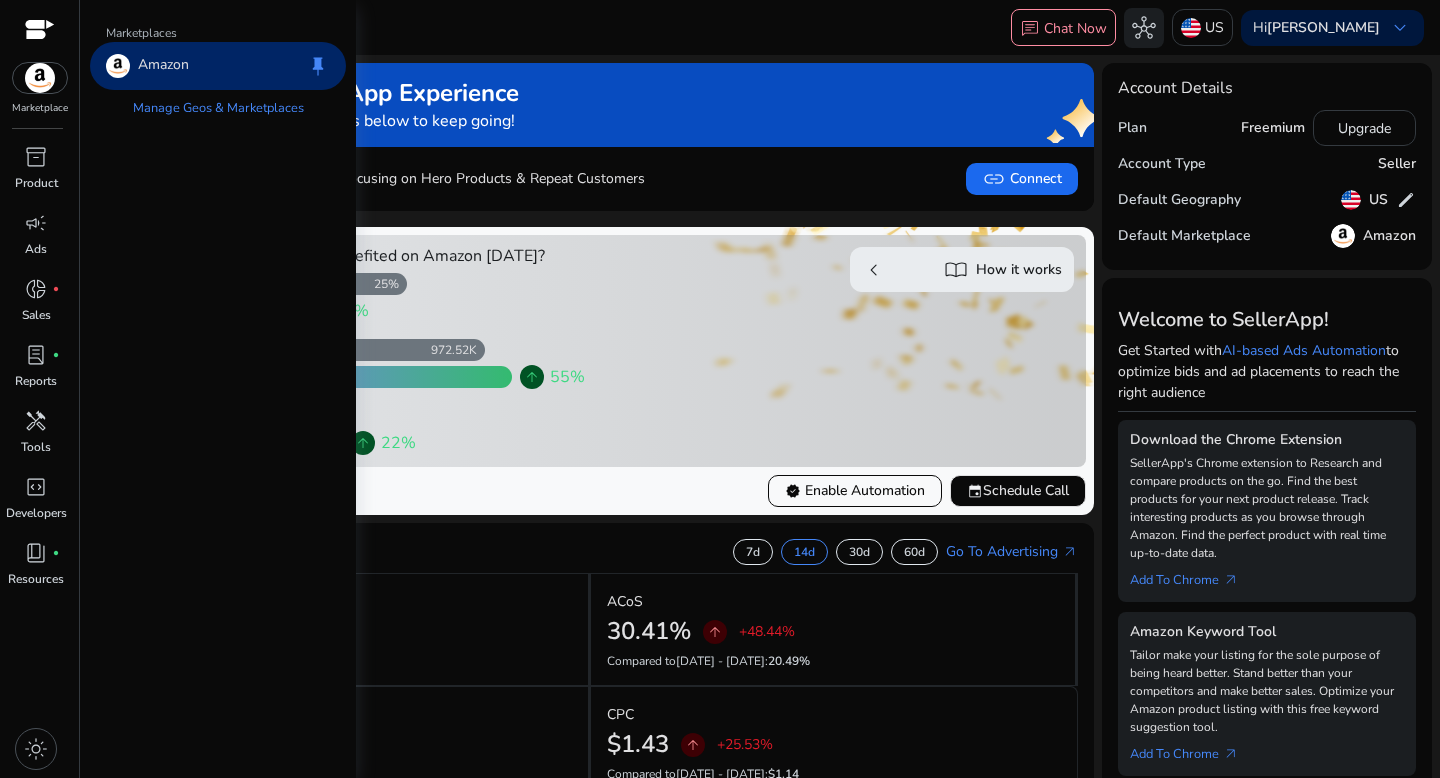click at bounding box center [40, 78] 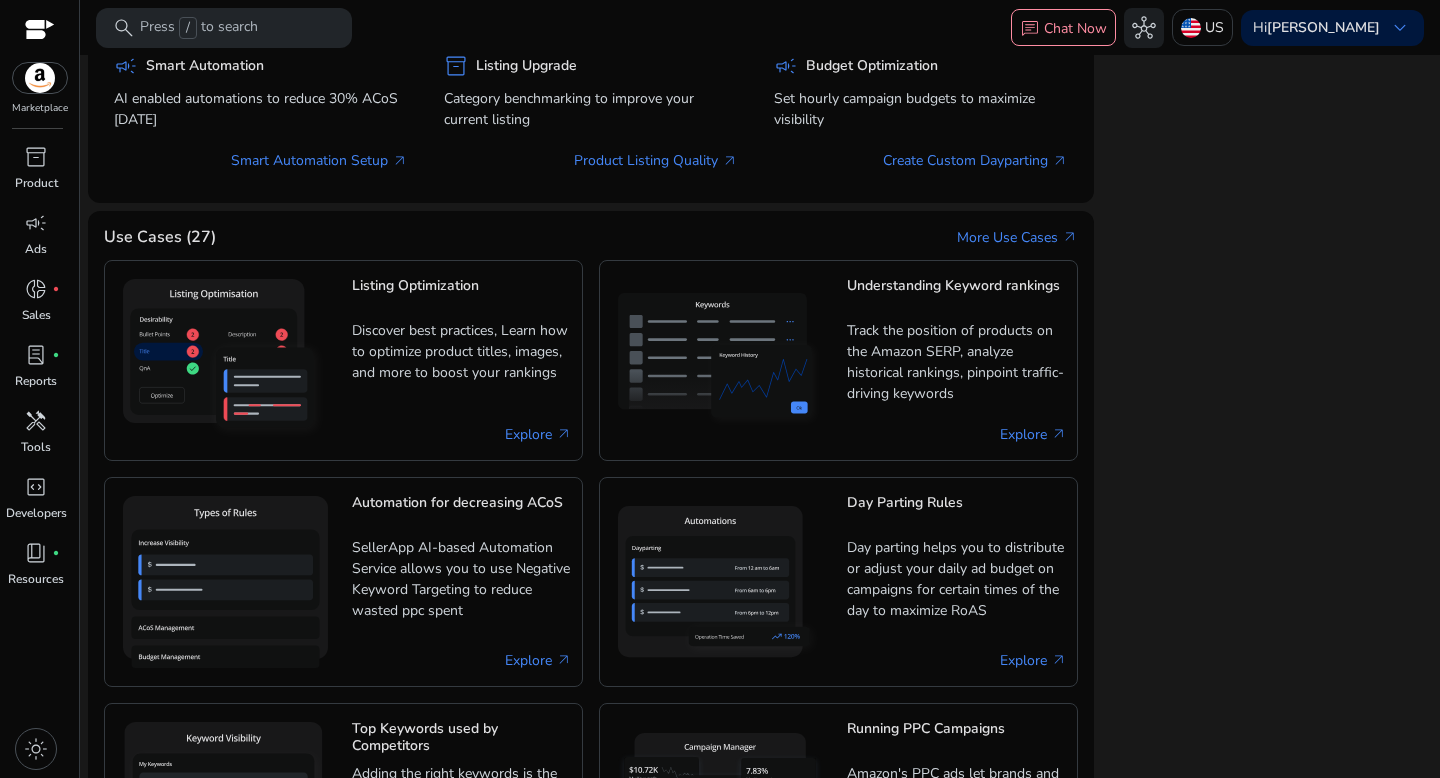 scroll, scrollTop: 1251, scrollLeft: 0, axis: vertical 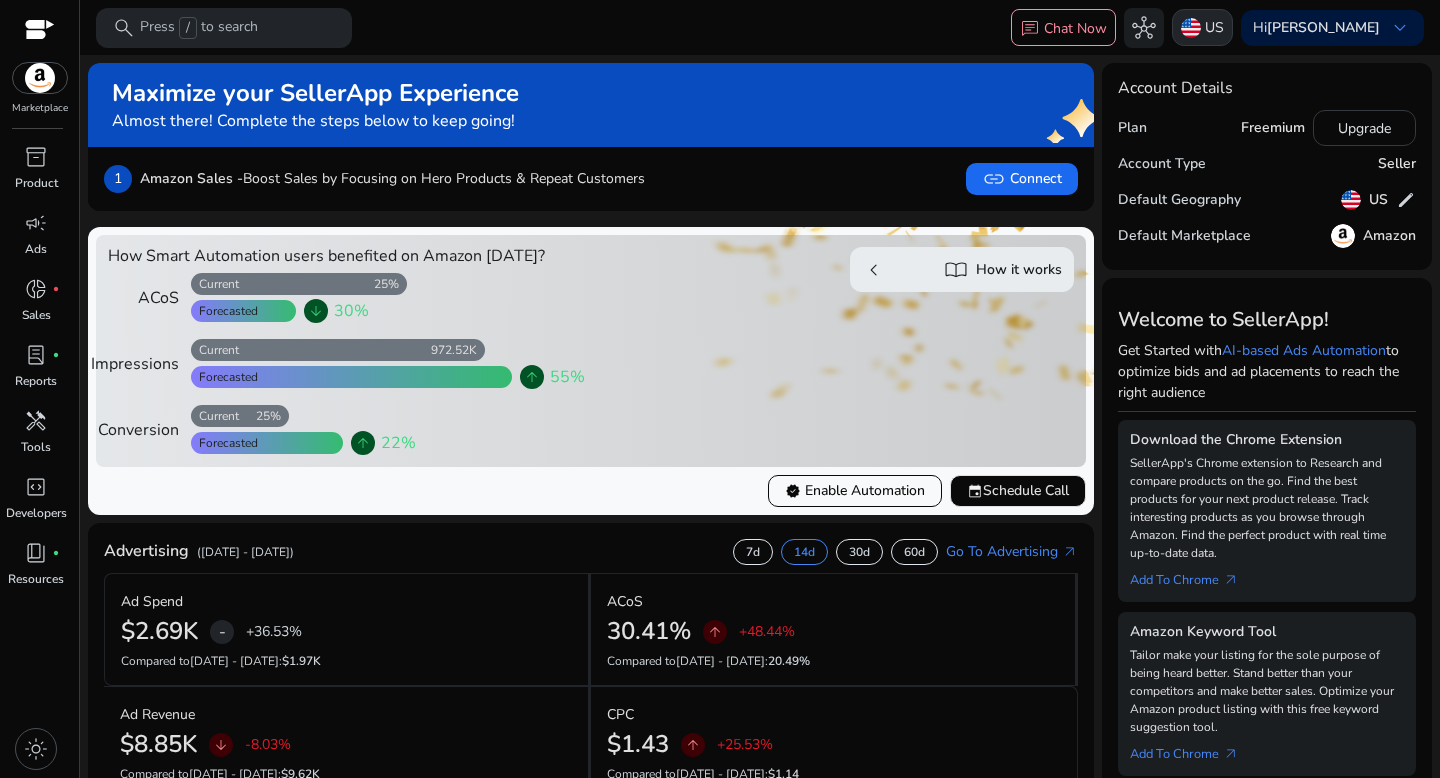 click on "US" at bounding box center (1202, 27) 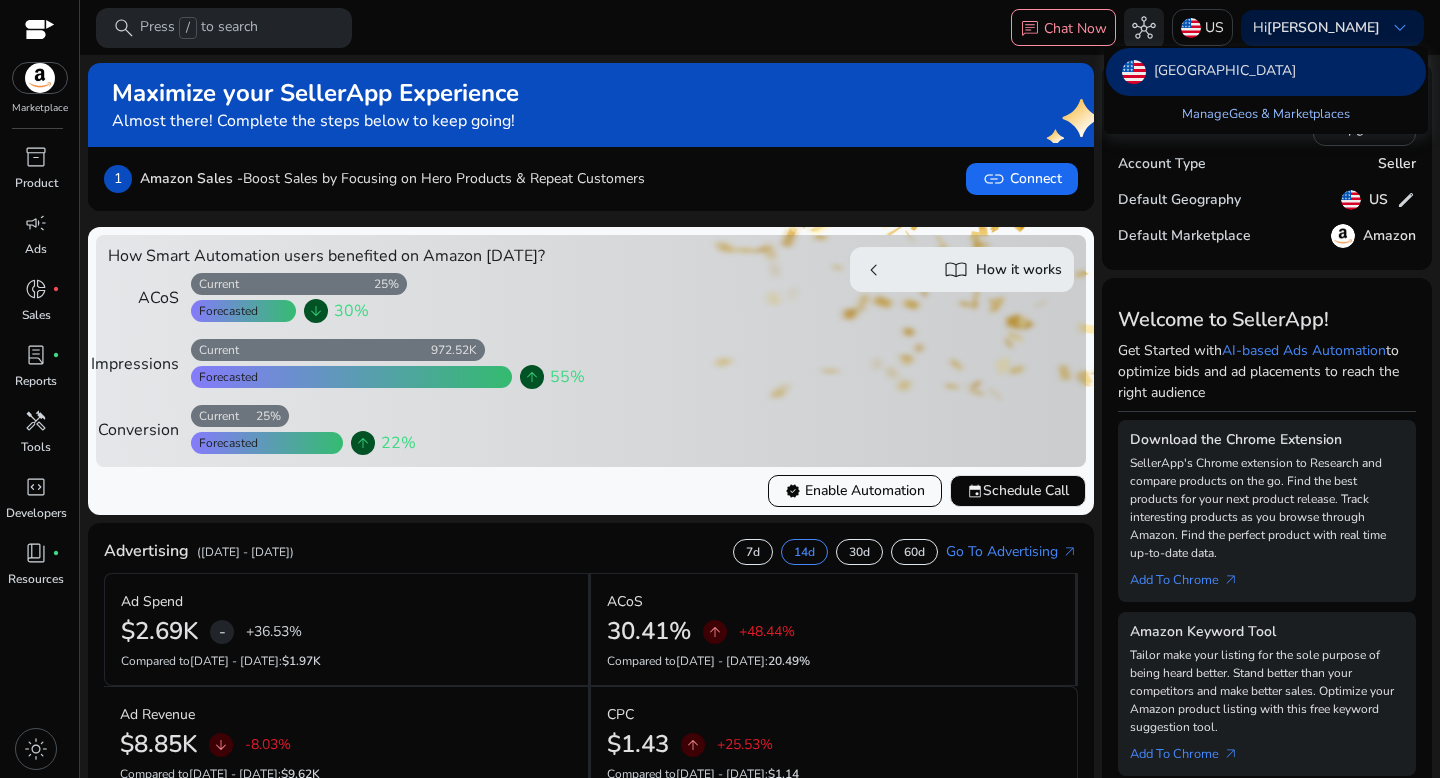 click on "Manage   Geos & Marketplaces" at bounding box center [1266, 114] 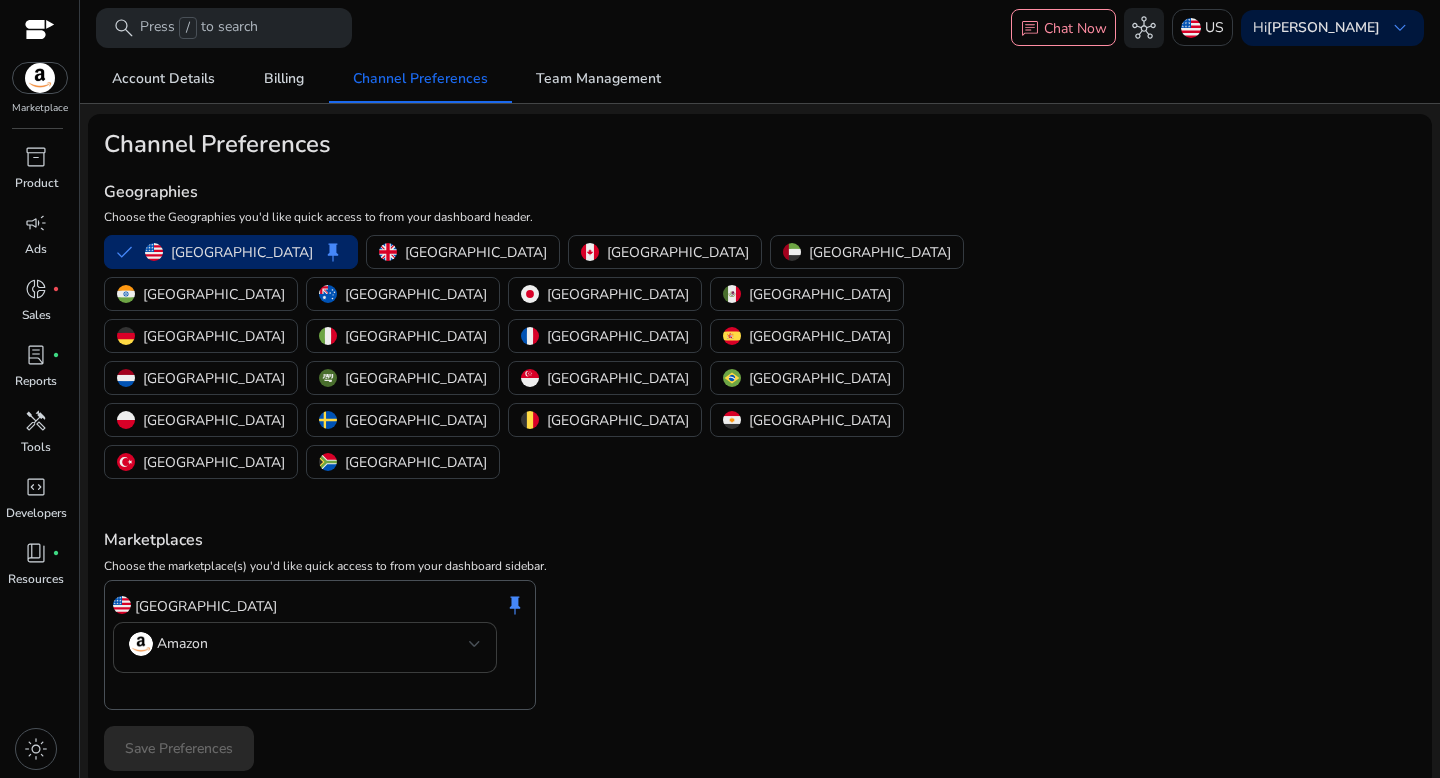 click on "Amazon" 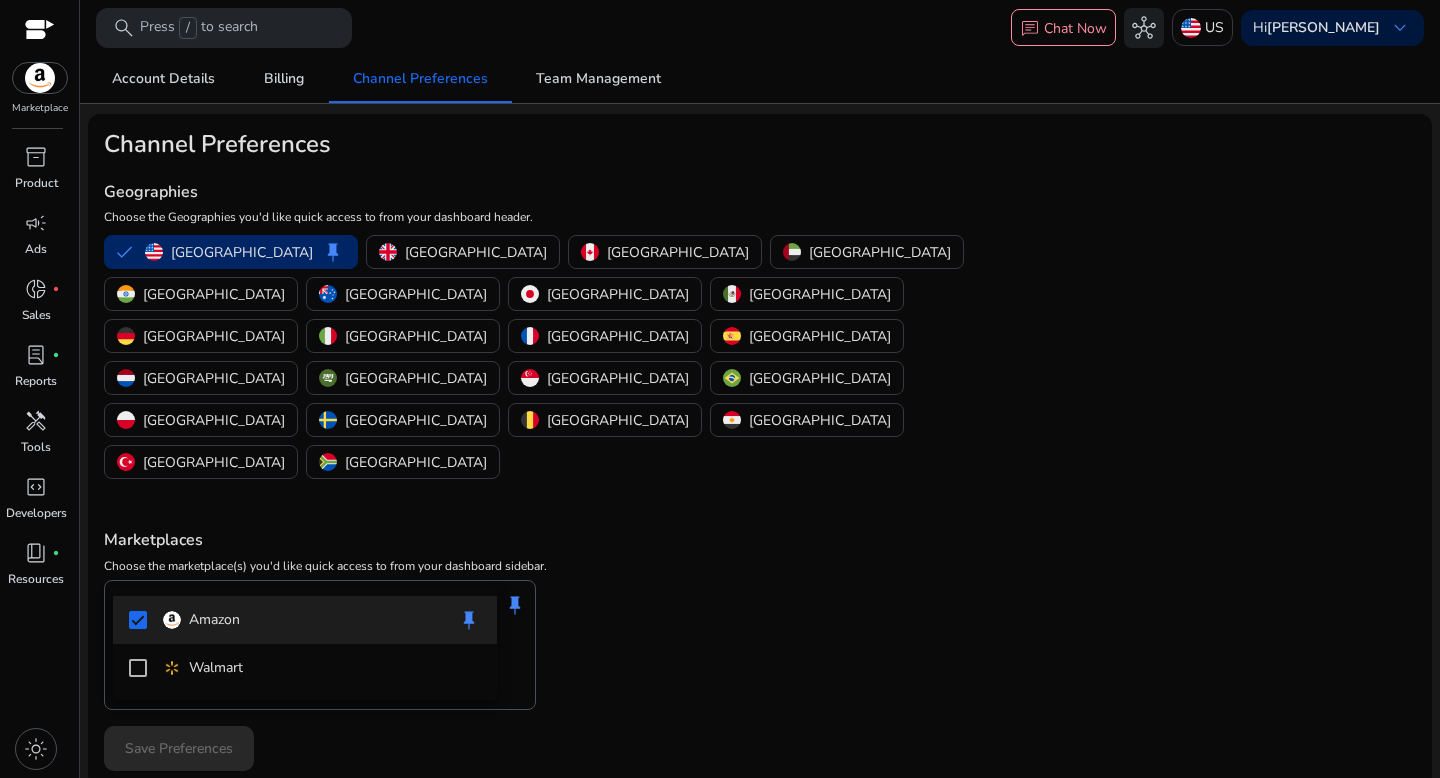 click at bounding box center [720, 389] 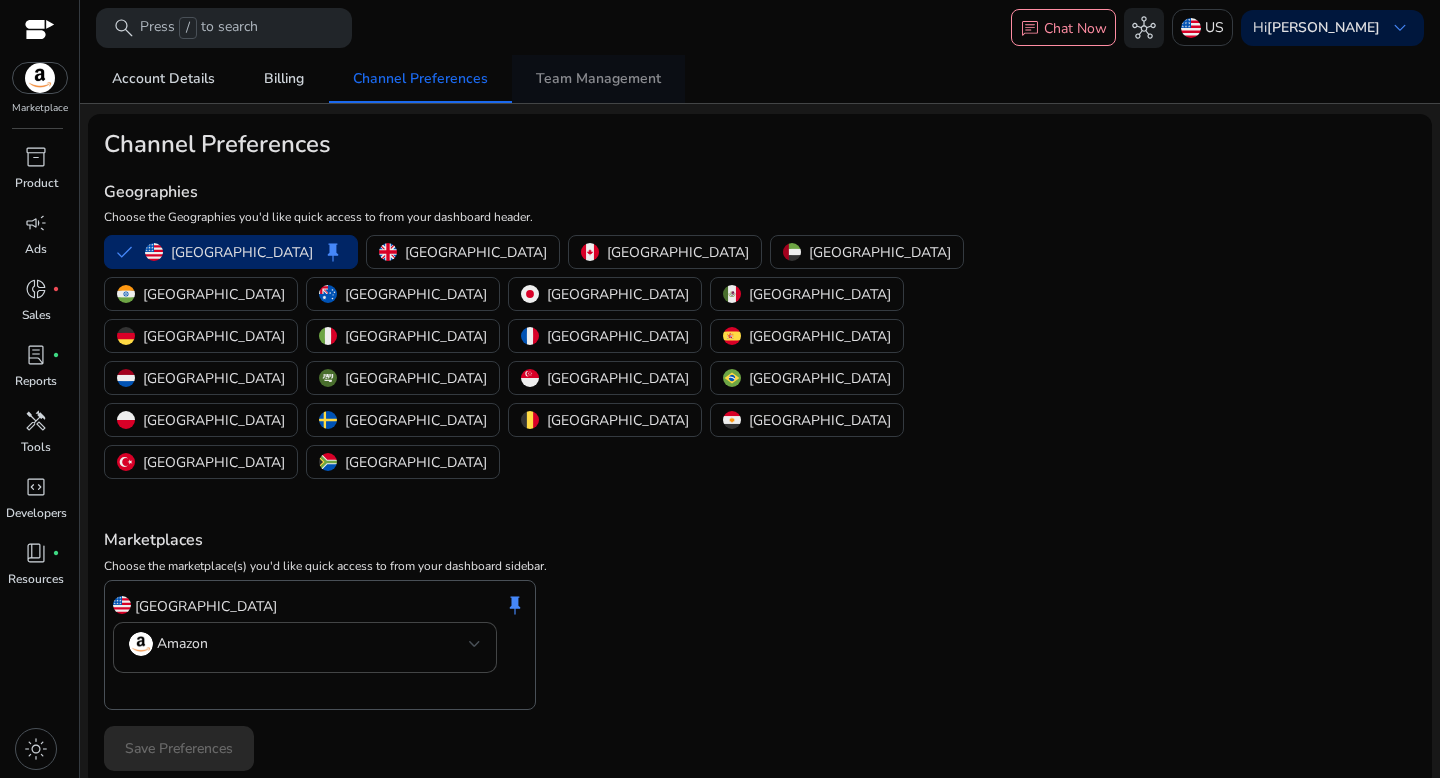 click on "Team Management" at bounding box center (598, 79) 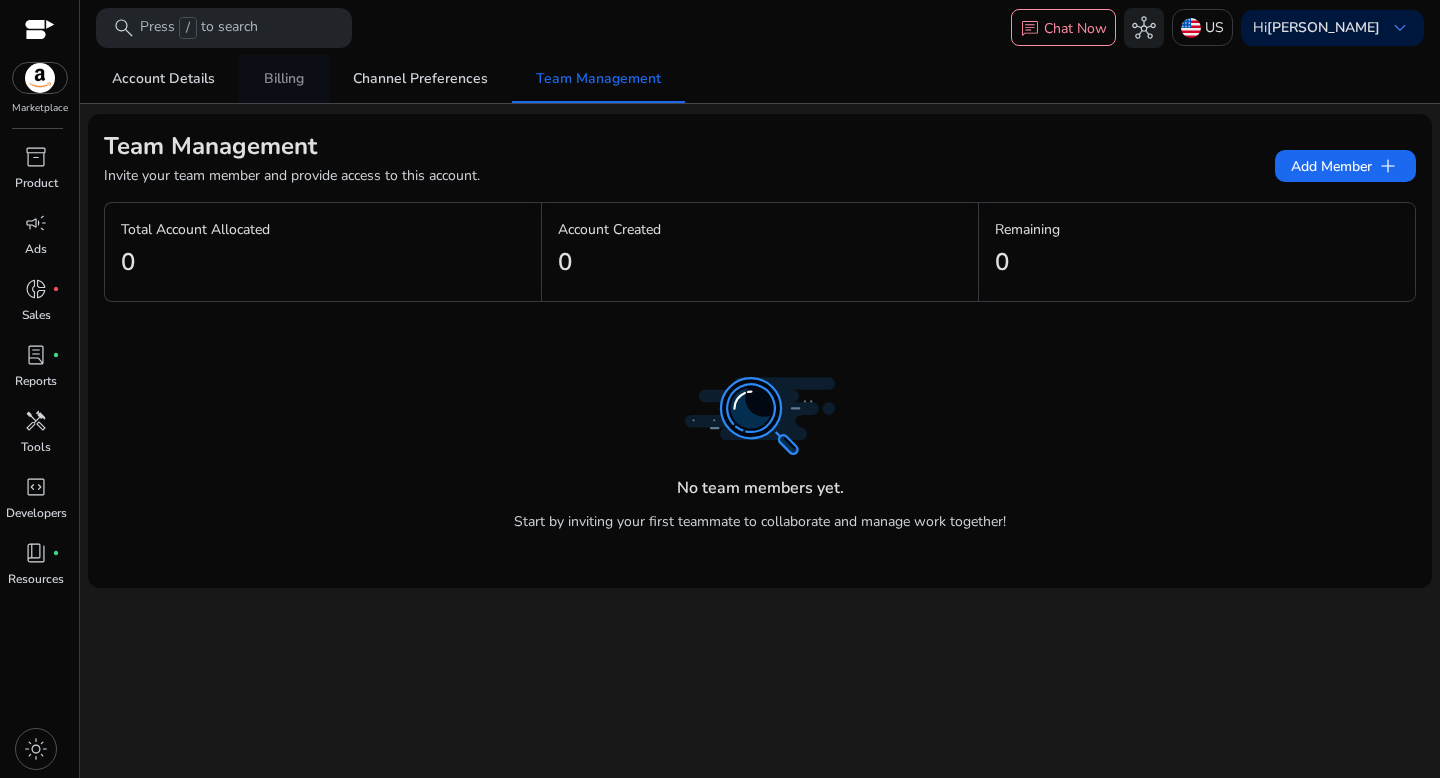 click on "Billing" at bounding box center (284, 79) 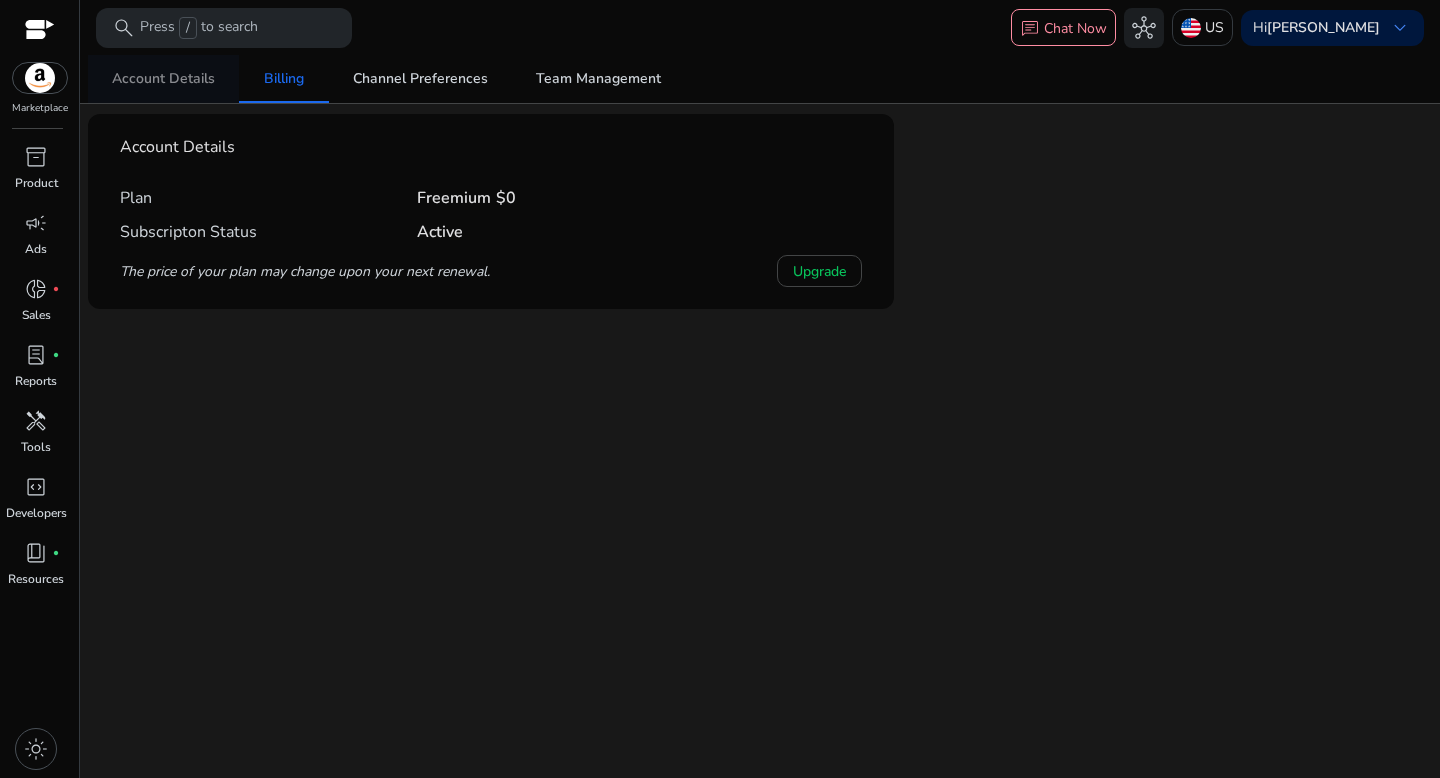click on "Account Details" at bounding box center (163, 79) 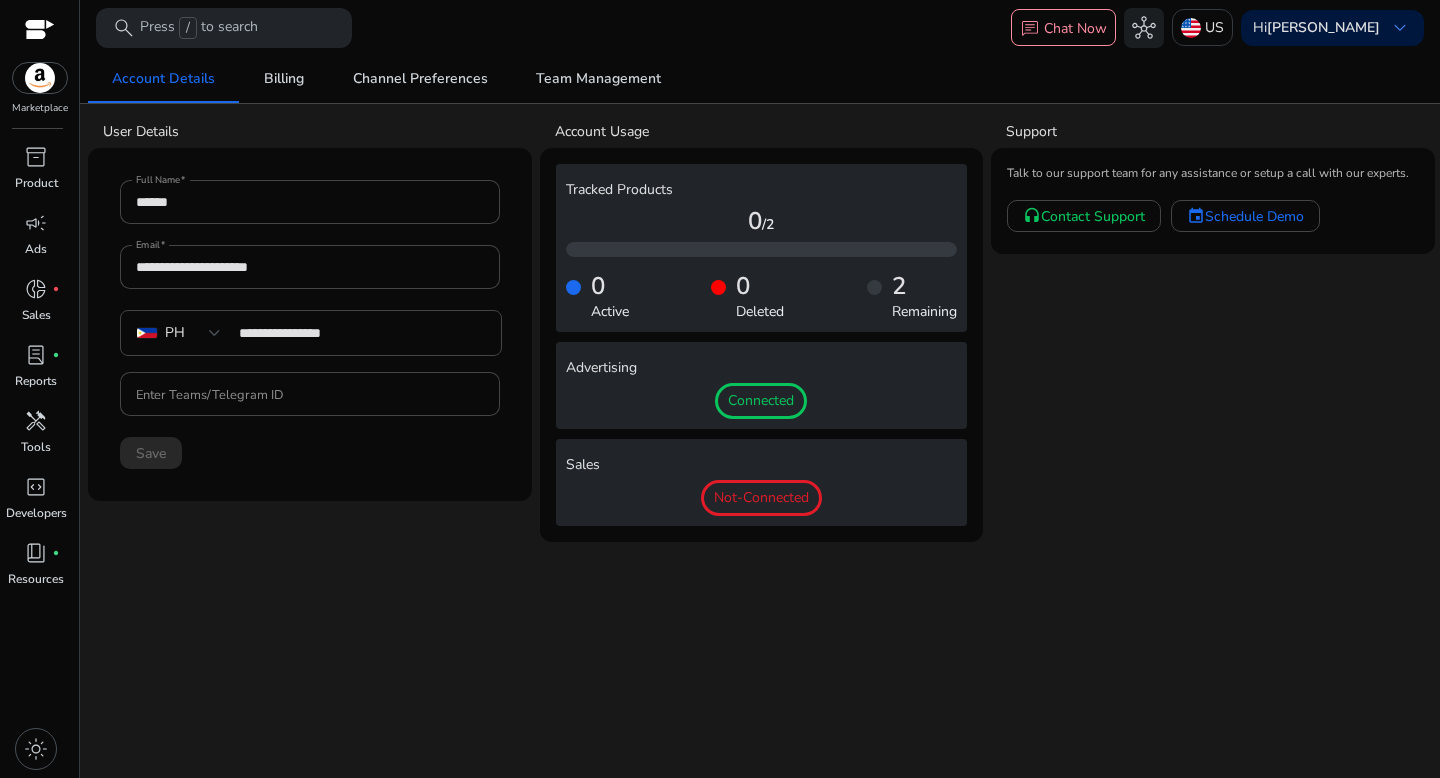 click on "Not-Connected" 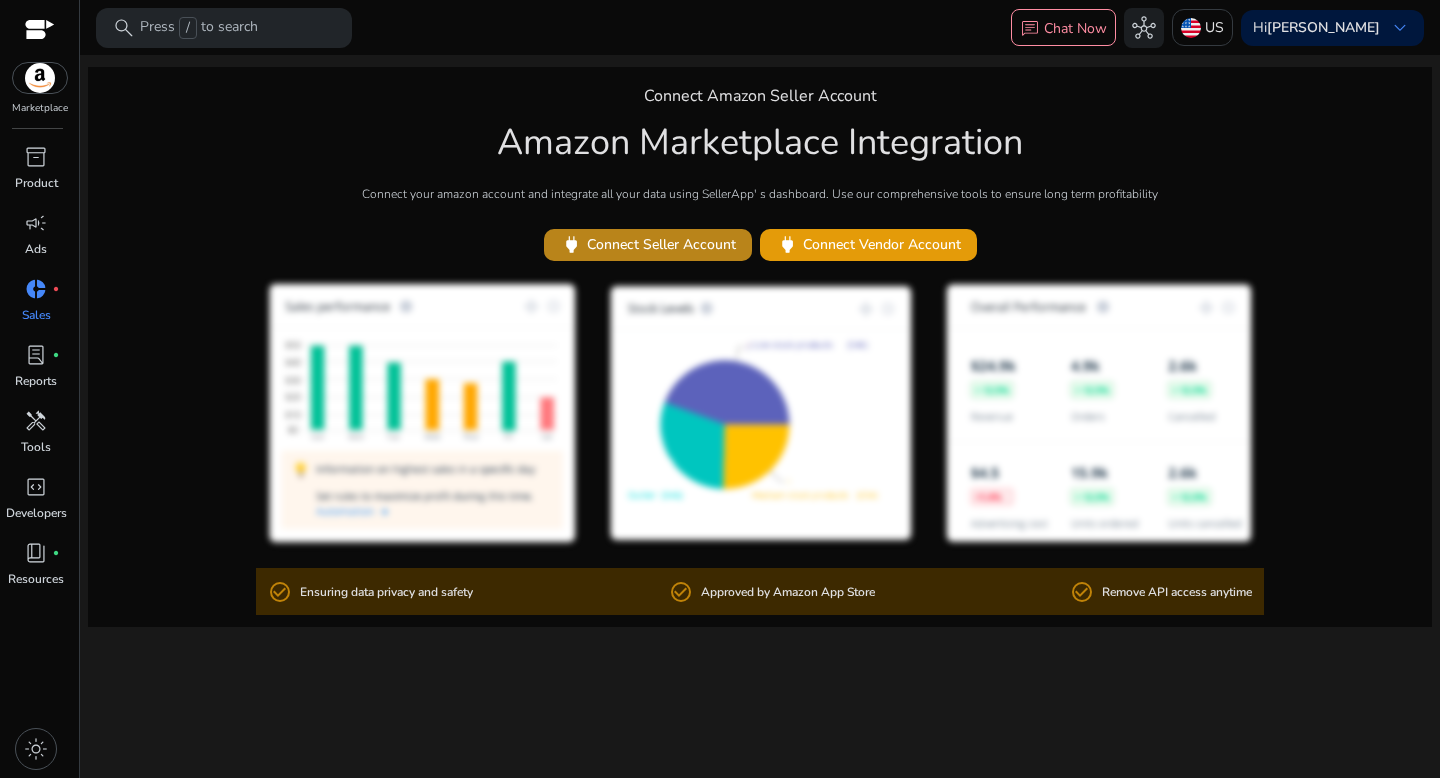 click on "power   Connect Seller Account" 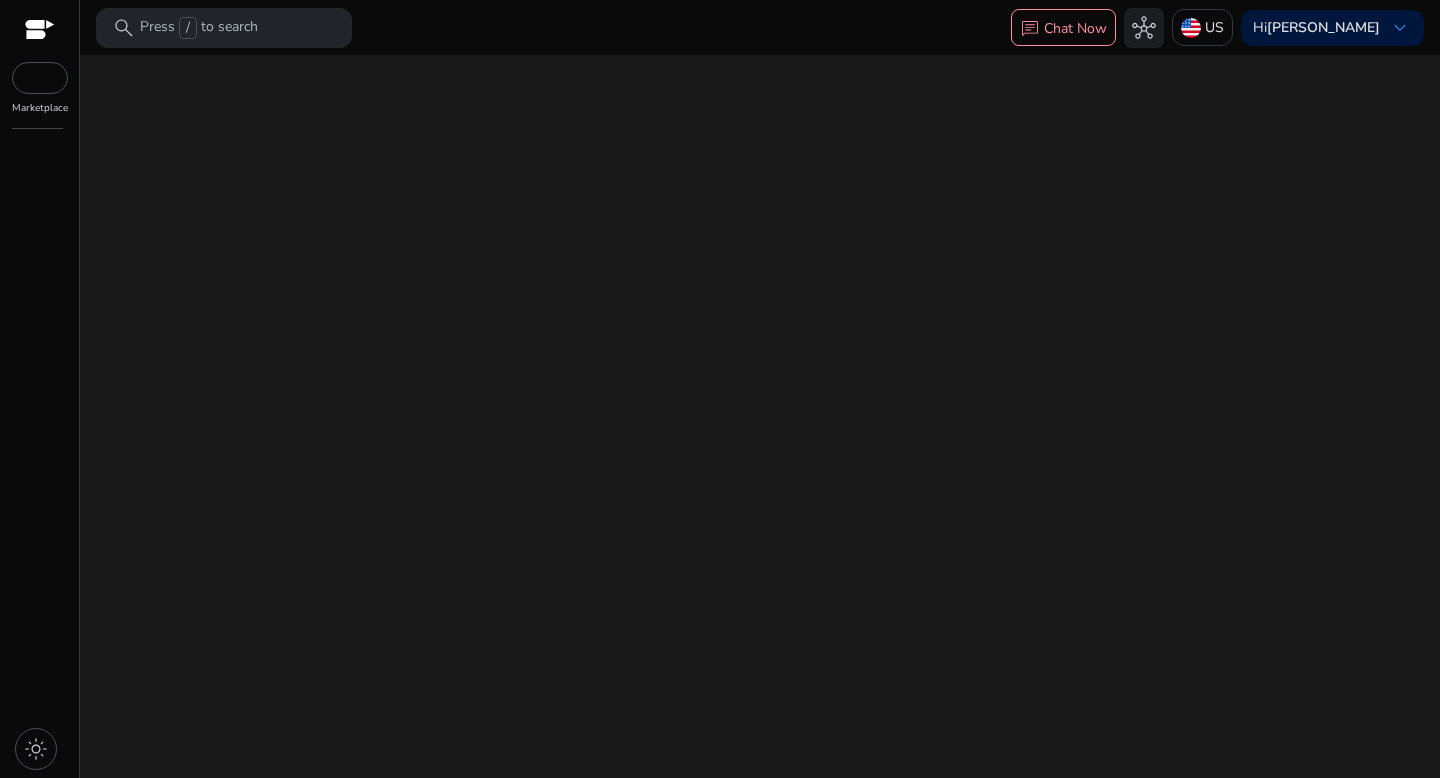 scroll, scrollTop: 0, scrollLeft: 0, axis: both 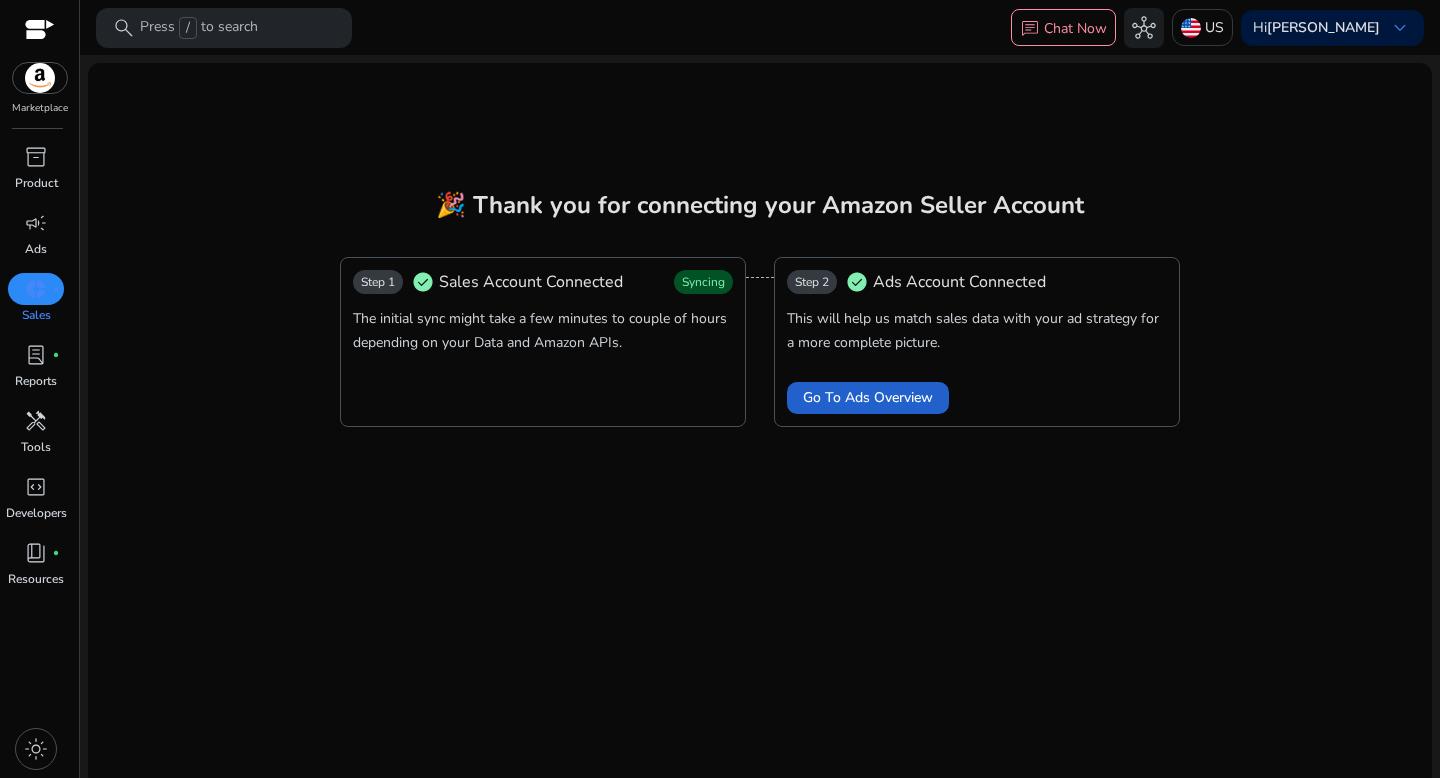click on "Go To Ads Overview" 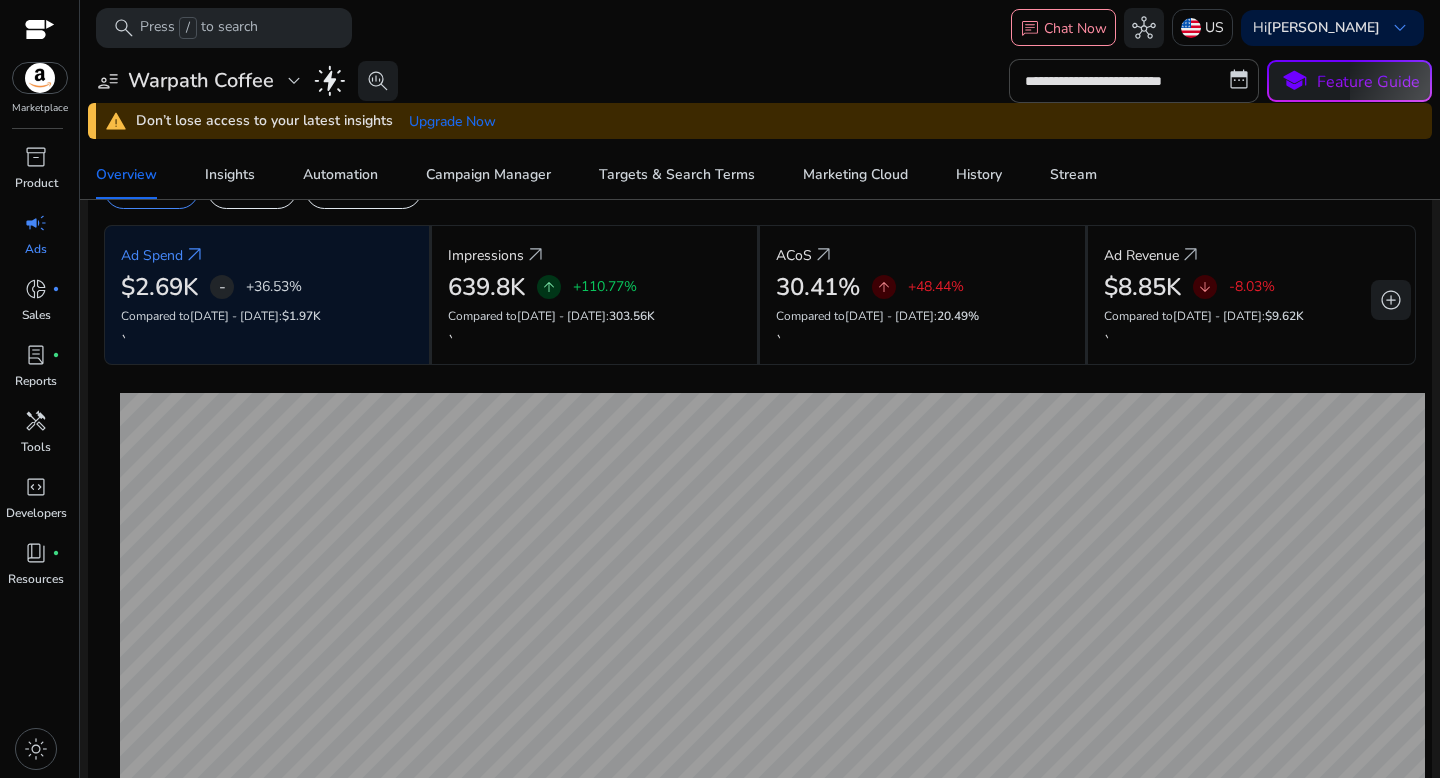scroll, scrollTop: 0, scrollLeft: 0, axis: both 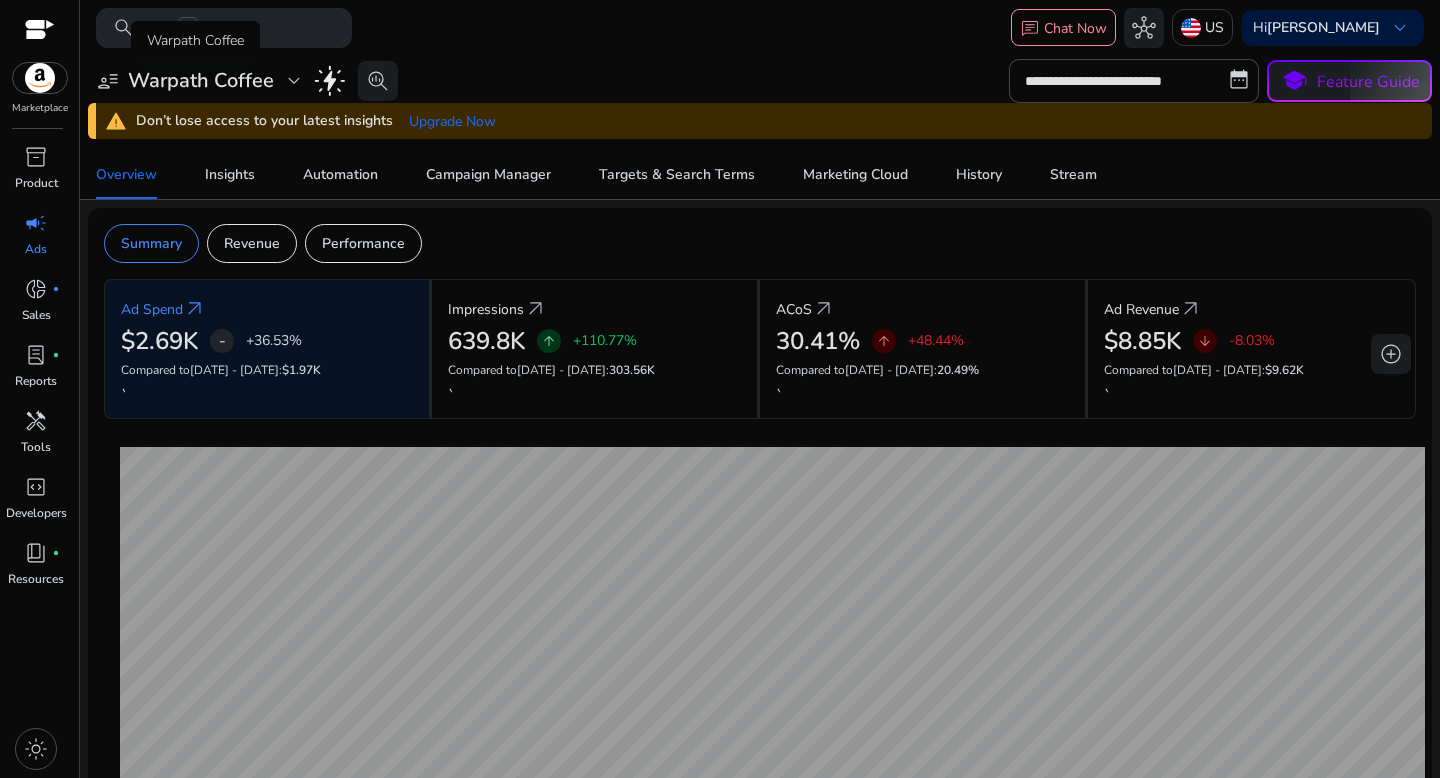 click on "expand_more" 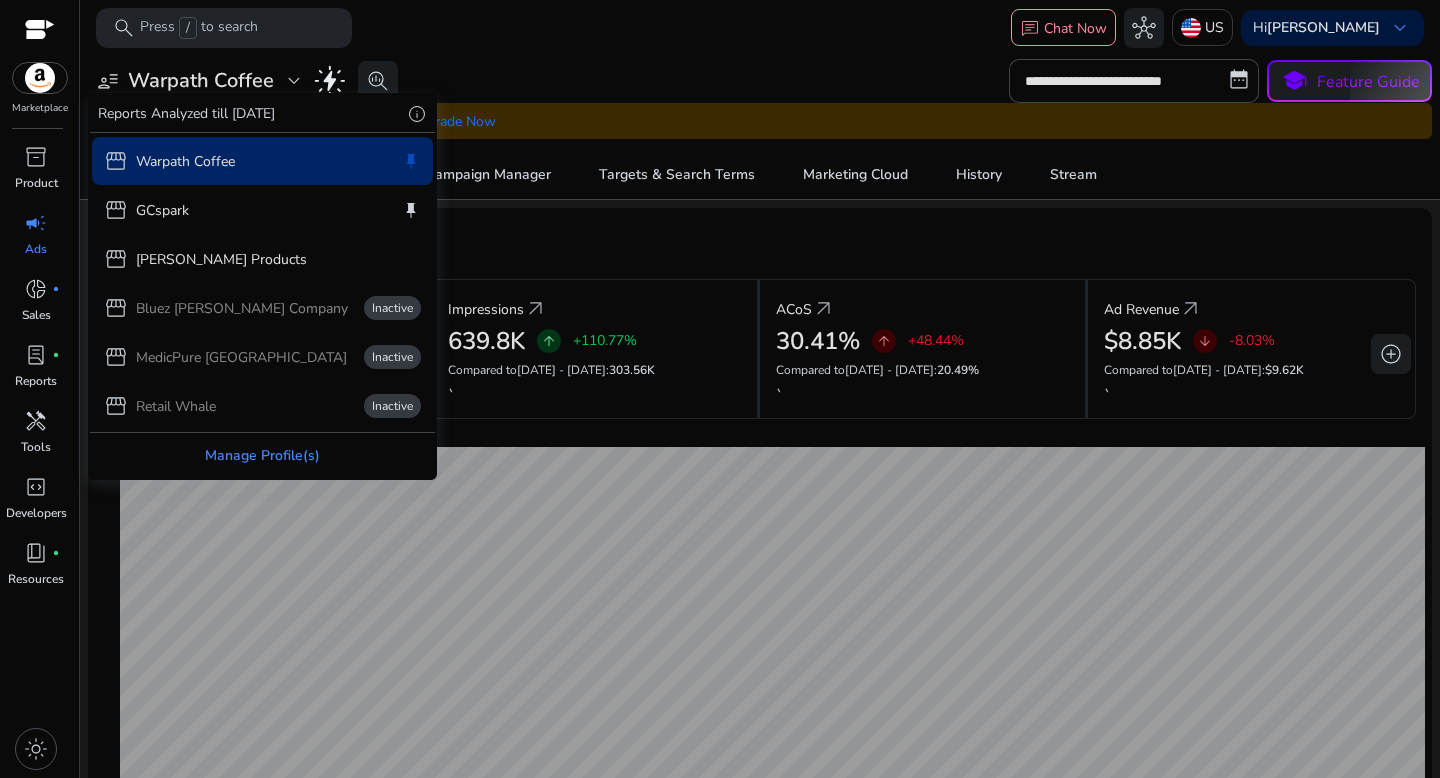 click on "Manage Profile(s)" at bounding box center [262, 455] 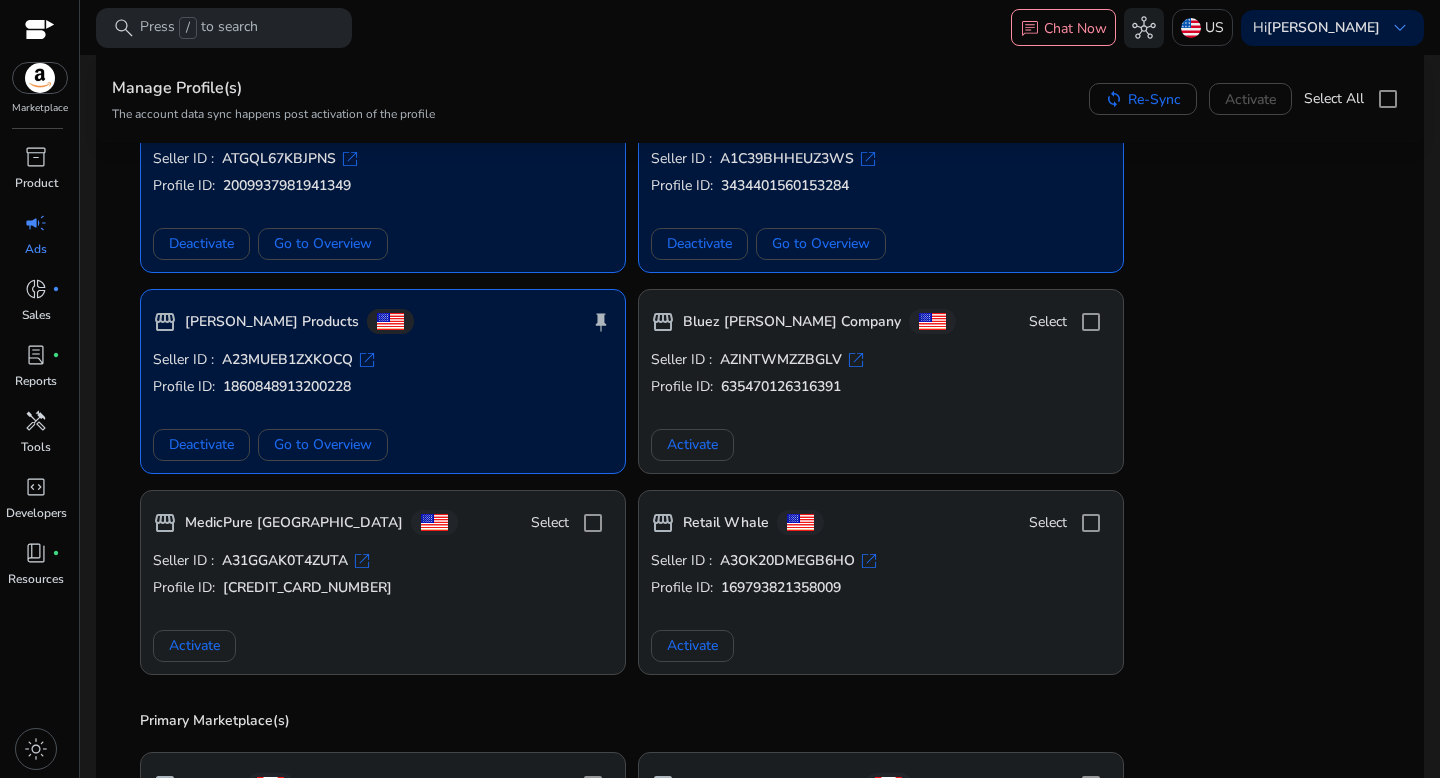 scroll, scrollTop: 332, scrollLeft: 0, axis: vertical 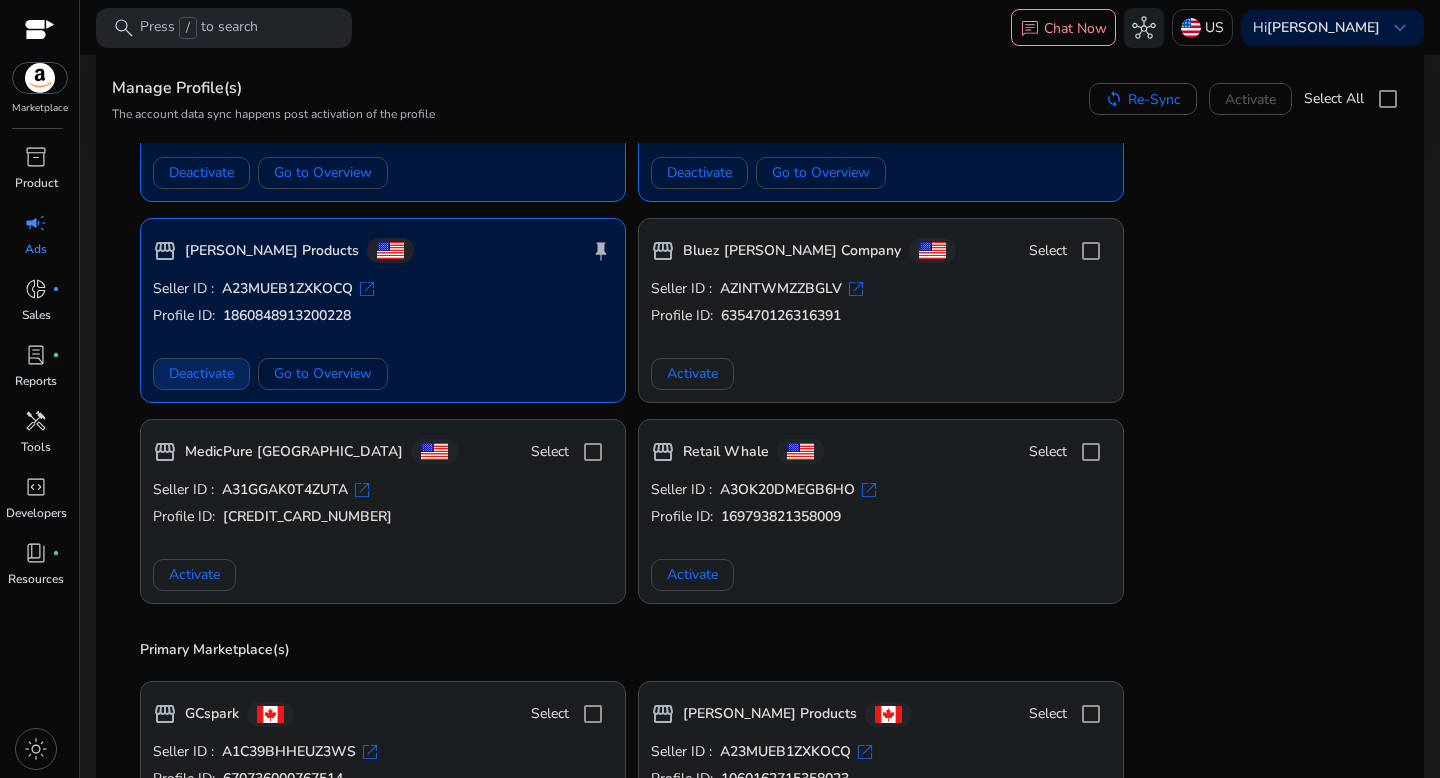 click on "Deactivate" 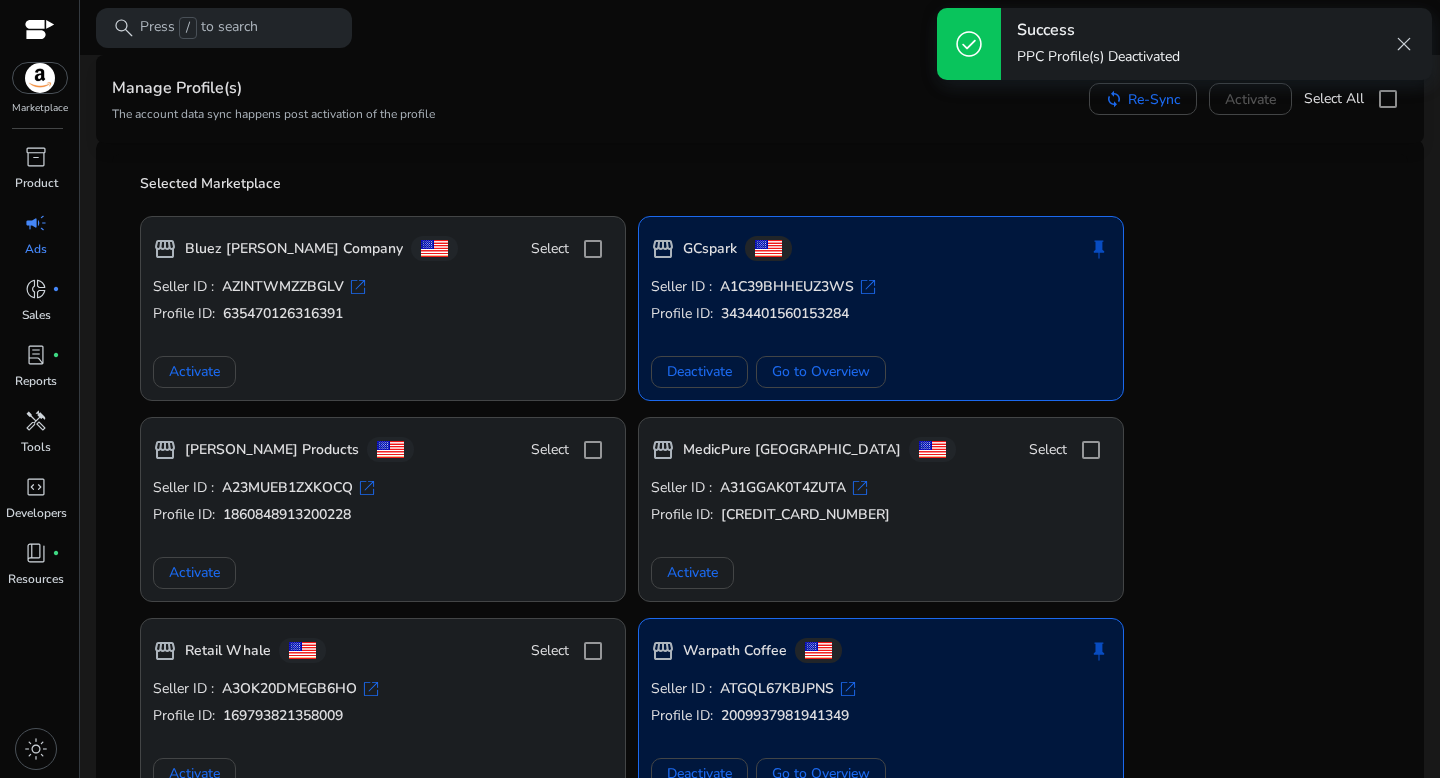 scroll, scrollTop: 122, scrollLeft: 0, axis: vertical 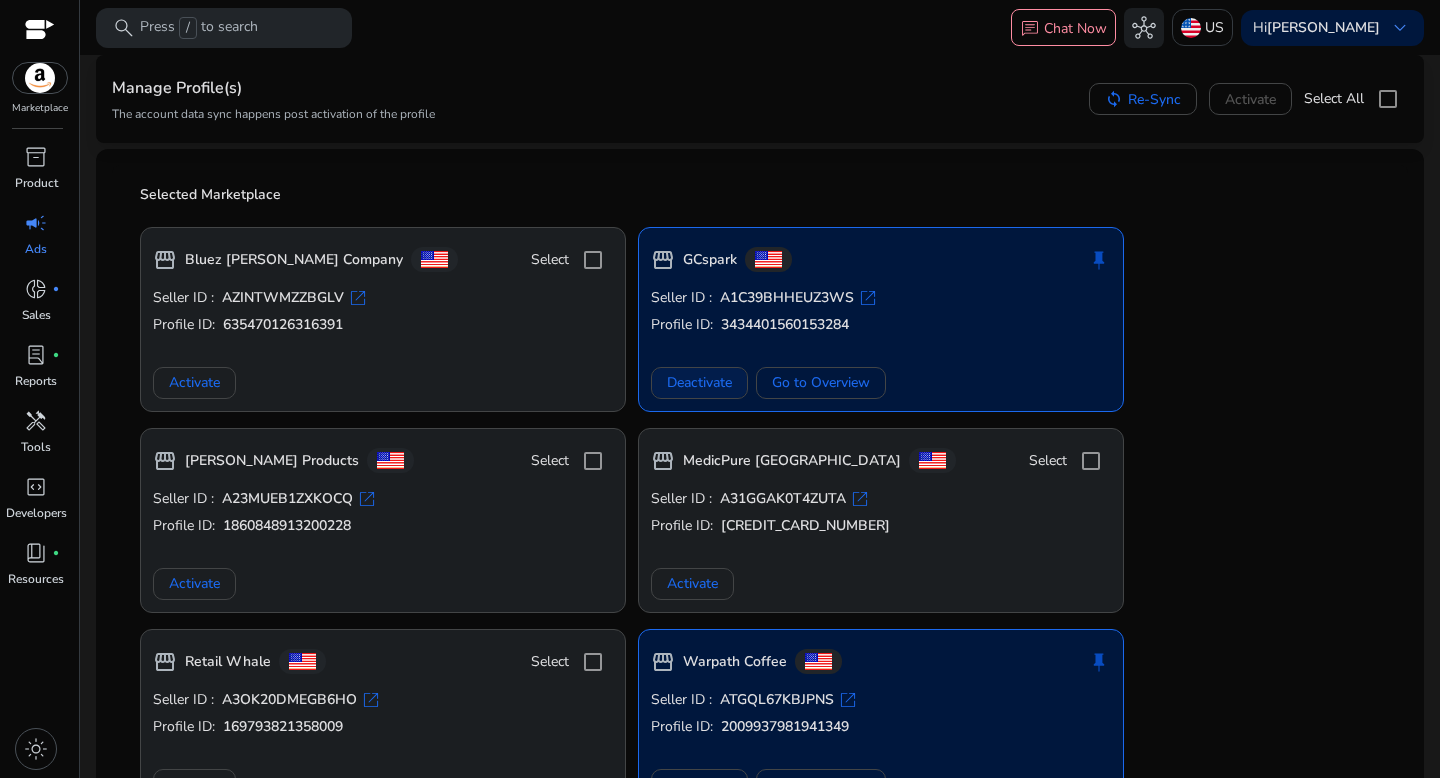 click on "Deactivate" 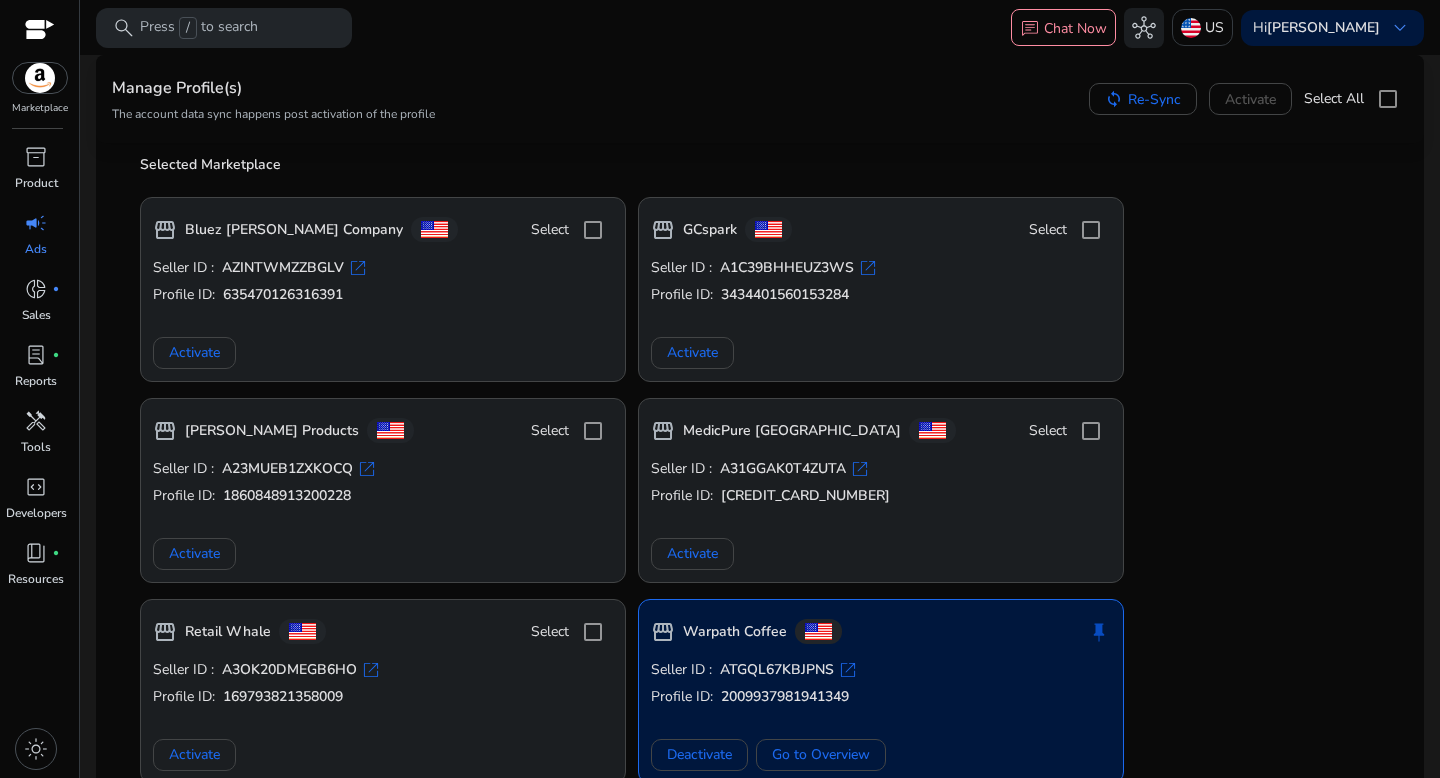 scroll, scrollTop: 242, scrollLeft: 0, axis: vertical 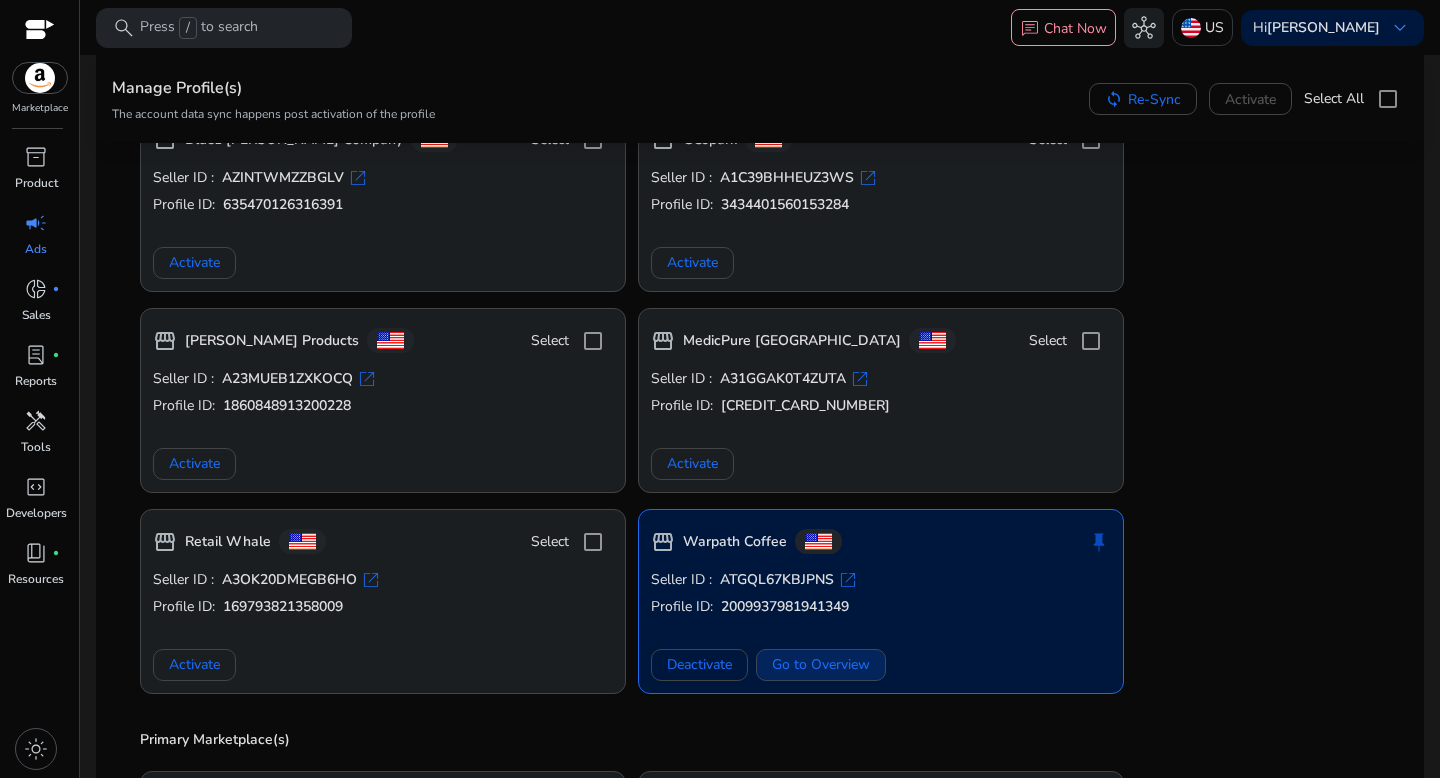 click on "Go to Overview" 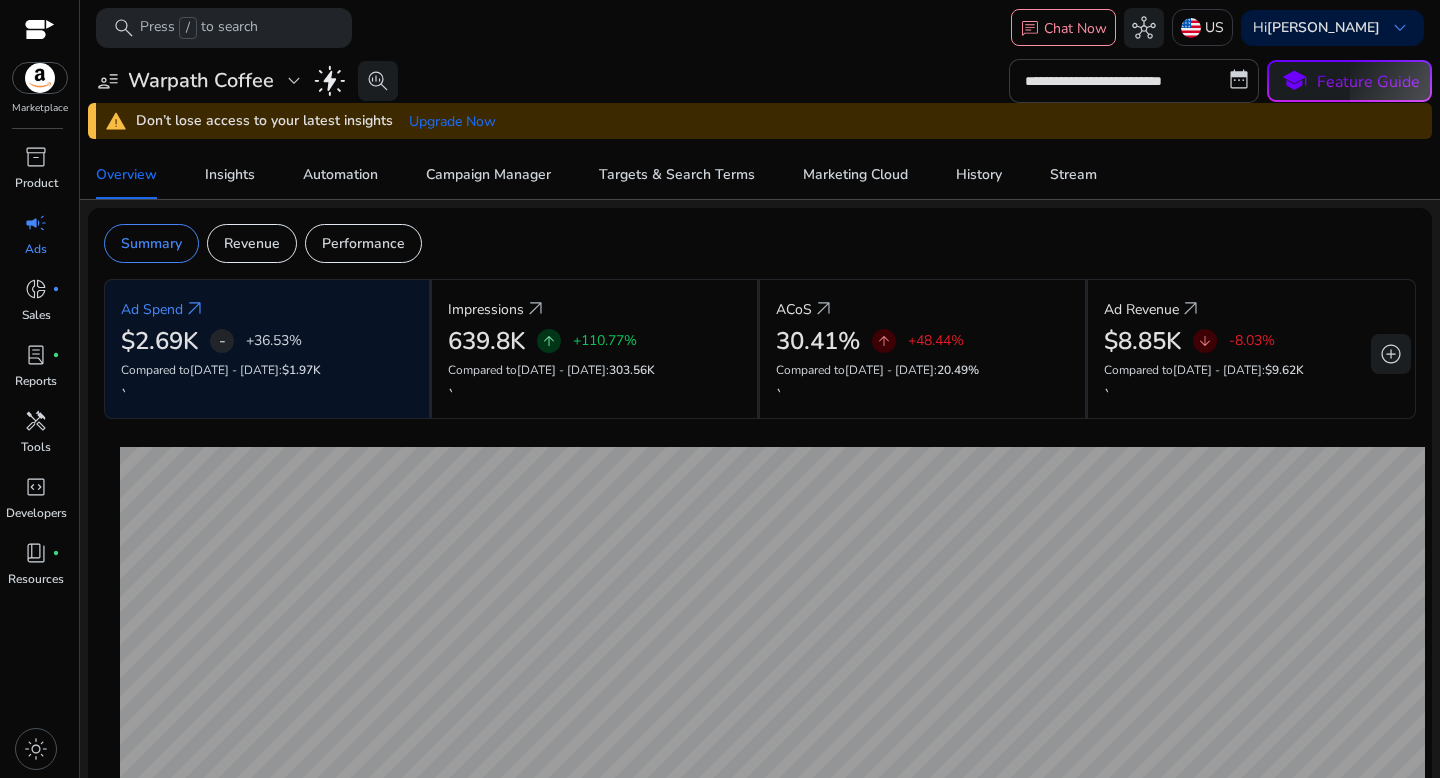 click on "**********" at bounding box center (1134, 81) 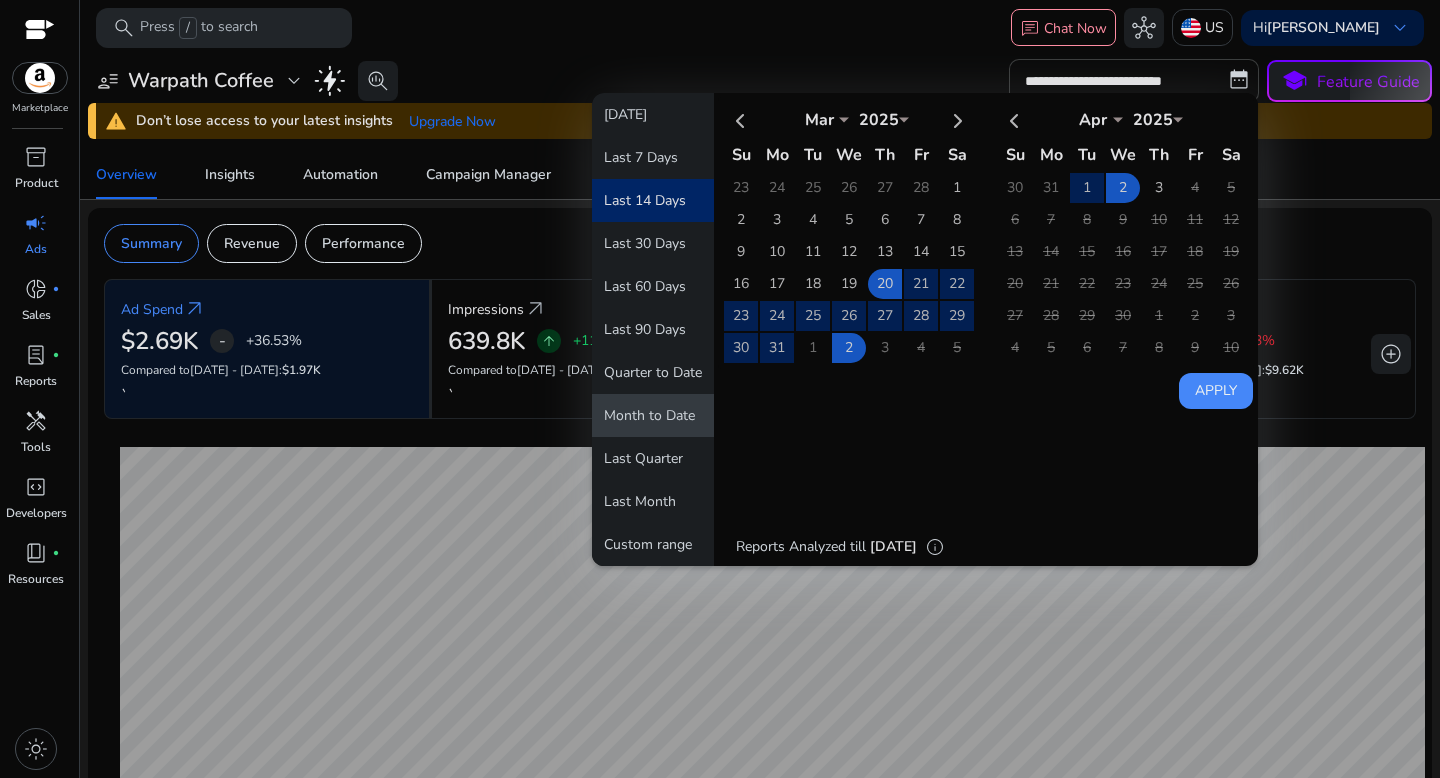 click on "Month to Date" 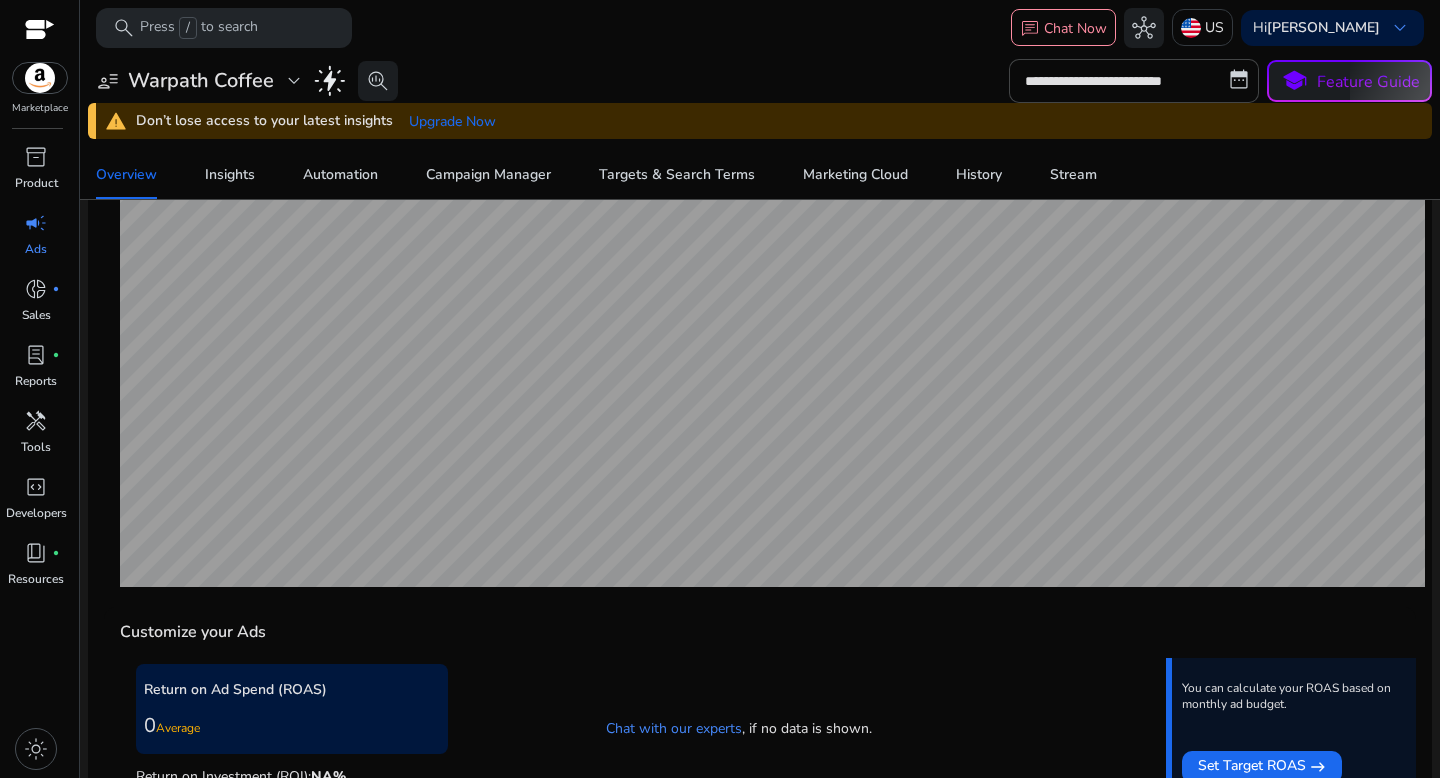 scroll, scrollTop: 307, scrollLeft: 0, axis: vertical 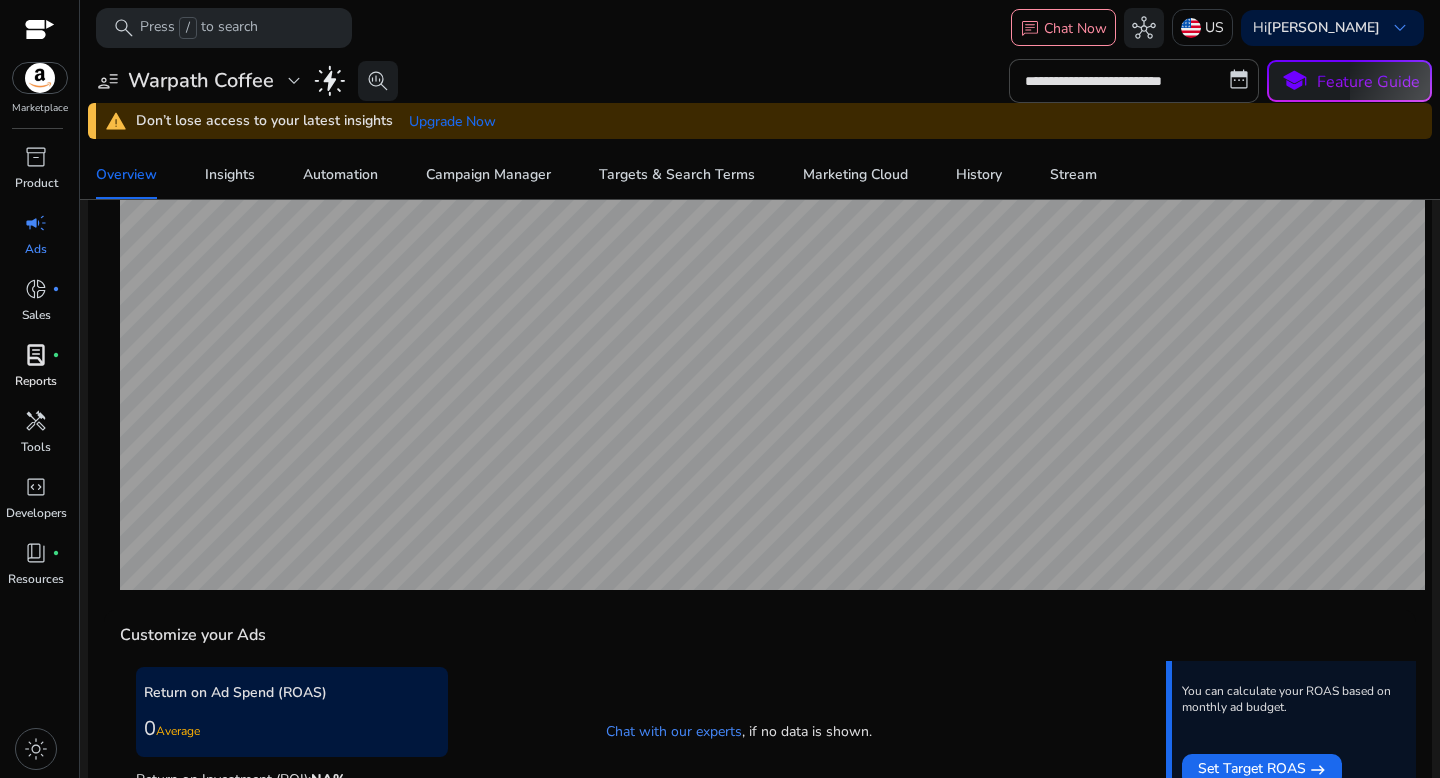 click on "lab_profile" at bounding box center [36, 355] 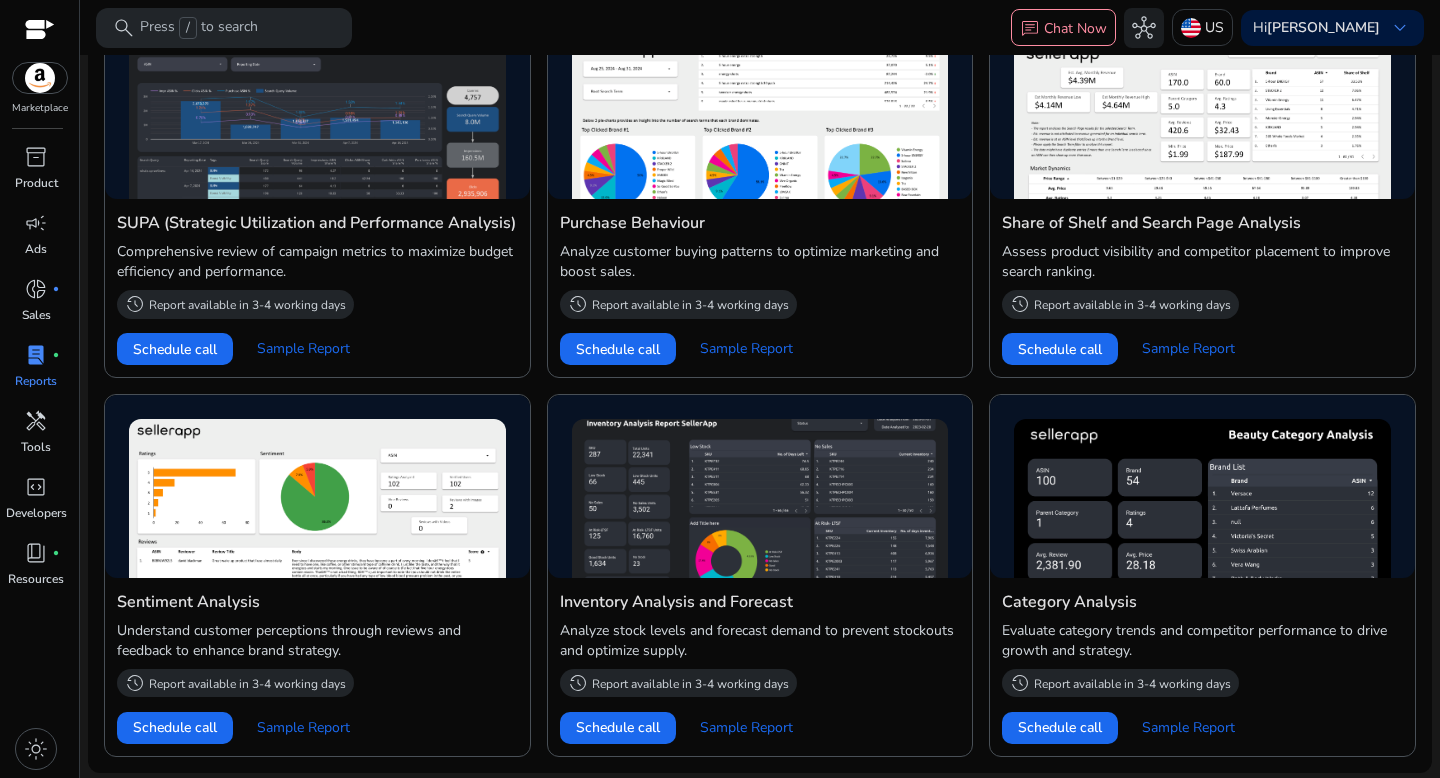 scroll, scrollTop: 812, scrollLeft: 0, axis: vertical 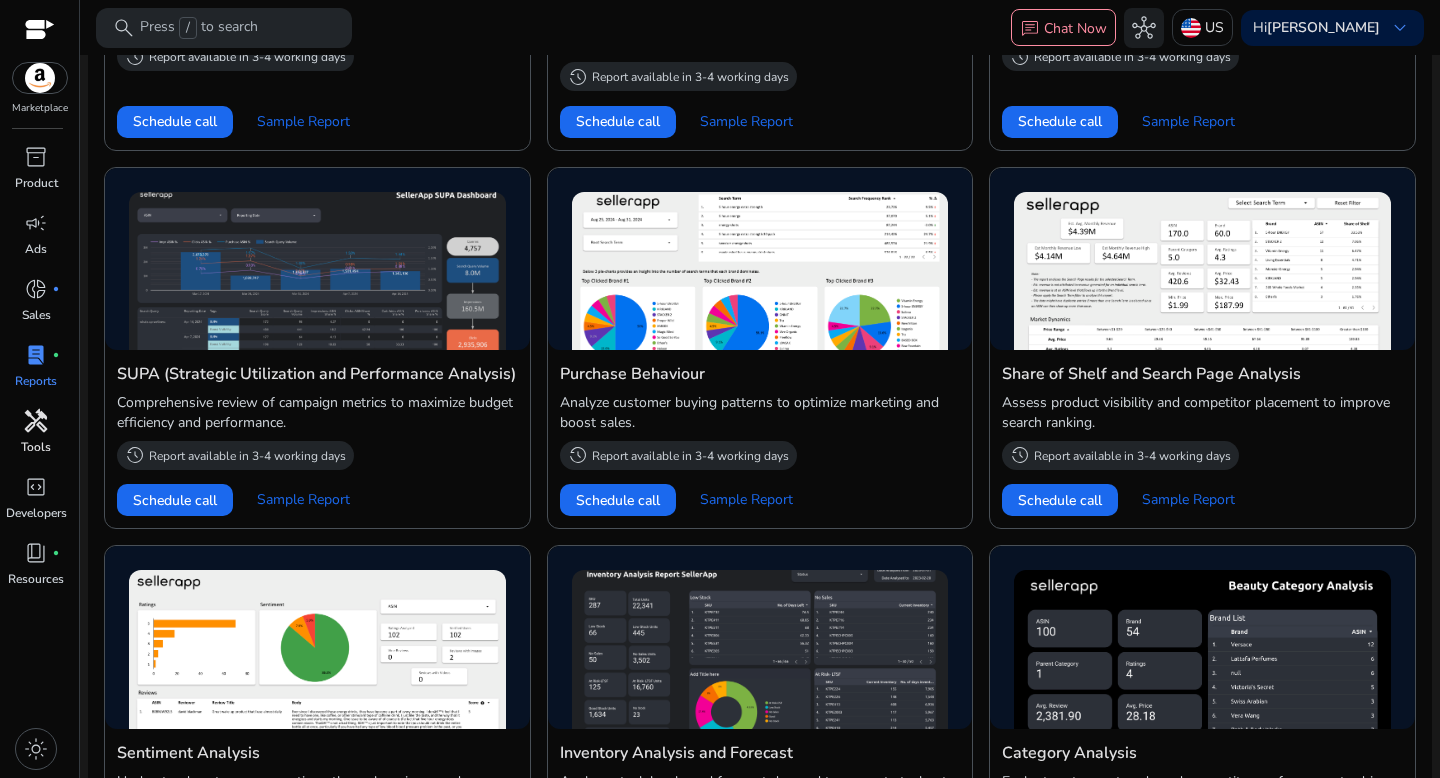 click on "handyman" at bounding box center [36, 421] 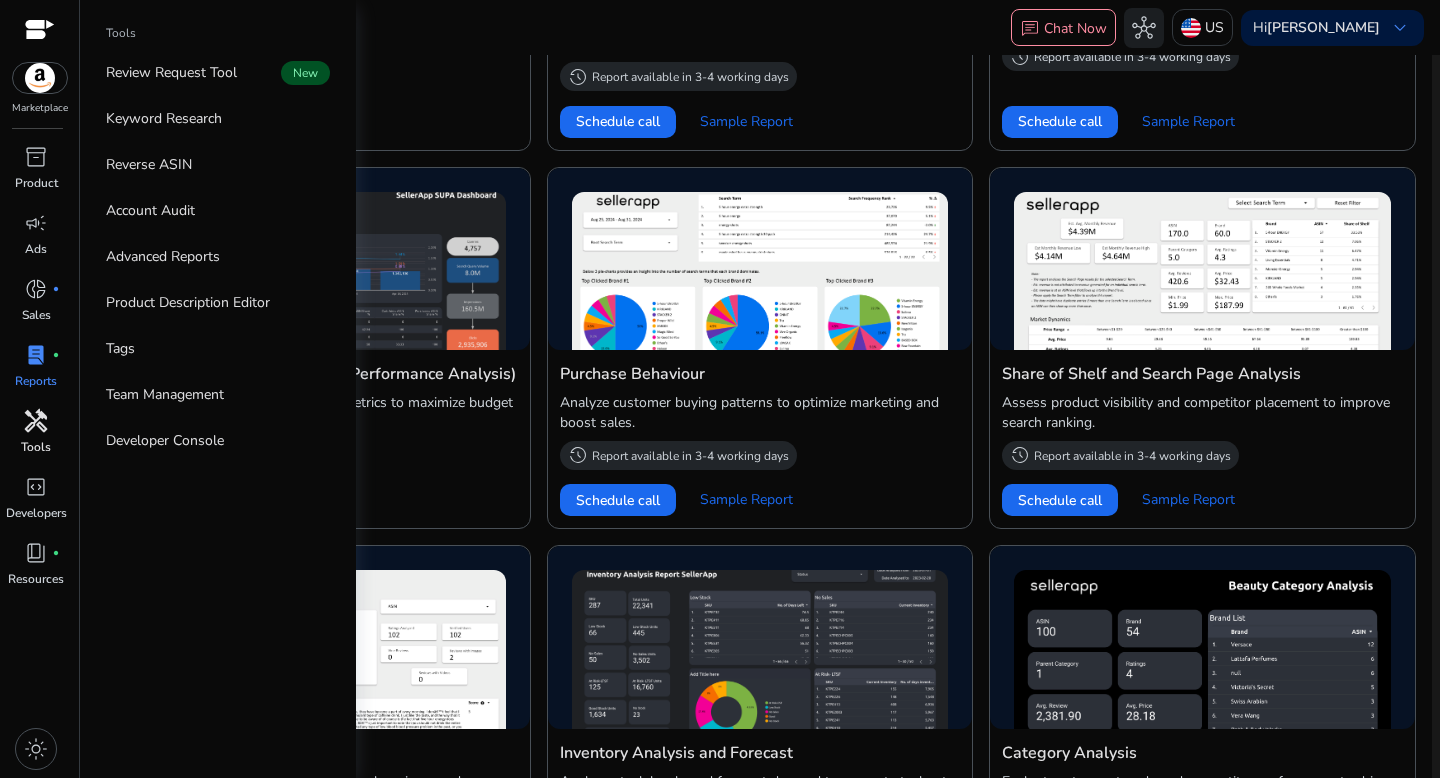 scroll, scrollTop: 0, scrollLeft: 0, axis: both 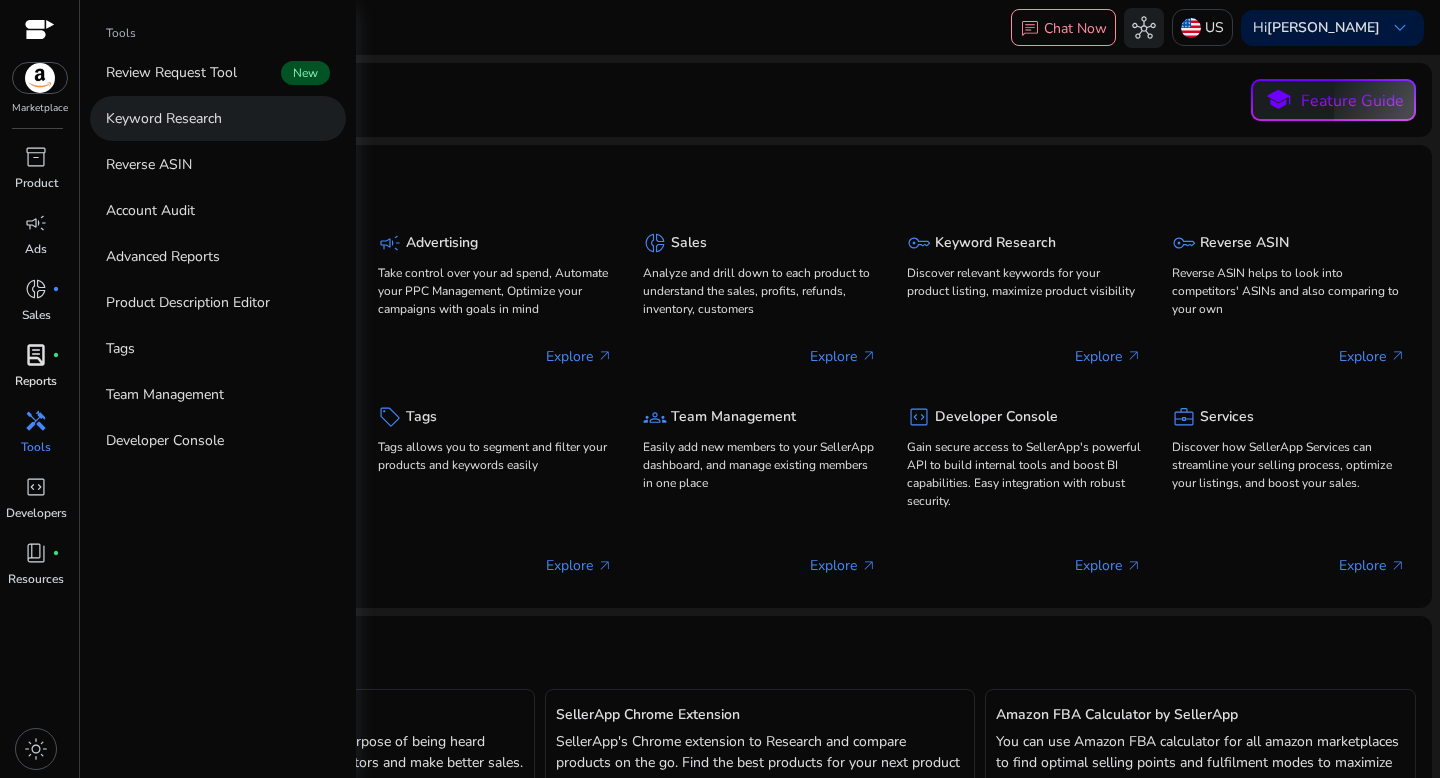 click on "Keyword Research" at bounding box center (164, 118) 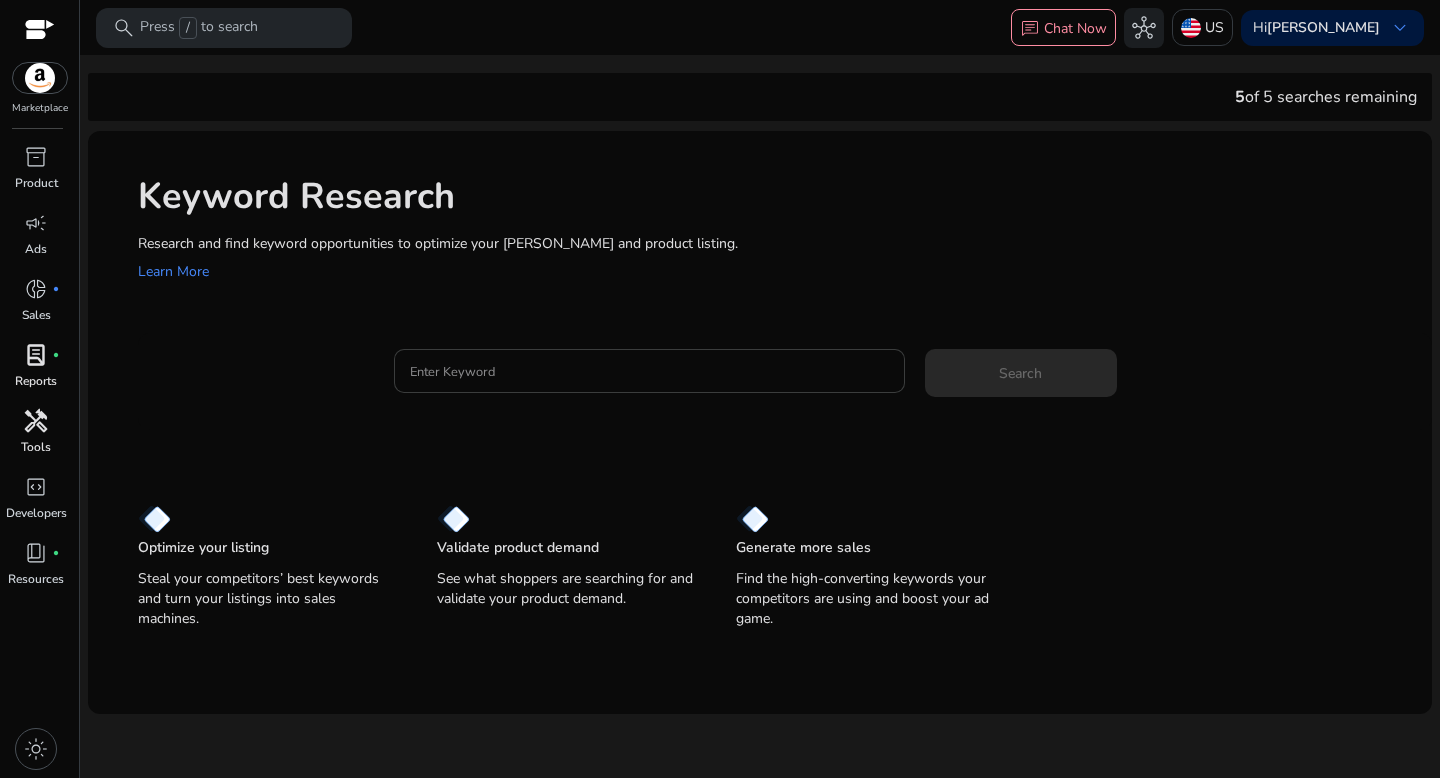 click on "Enter Keyword" at bounding box center [649, 371] 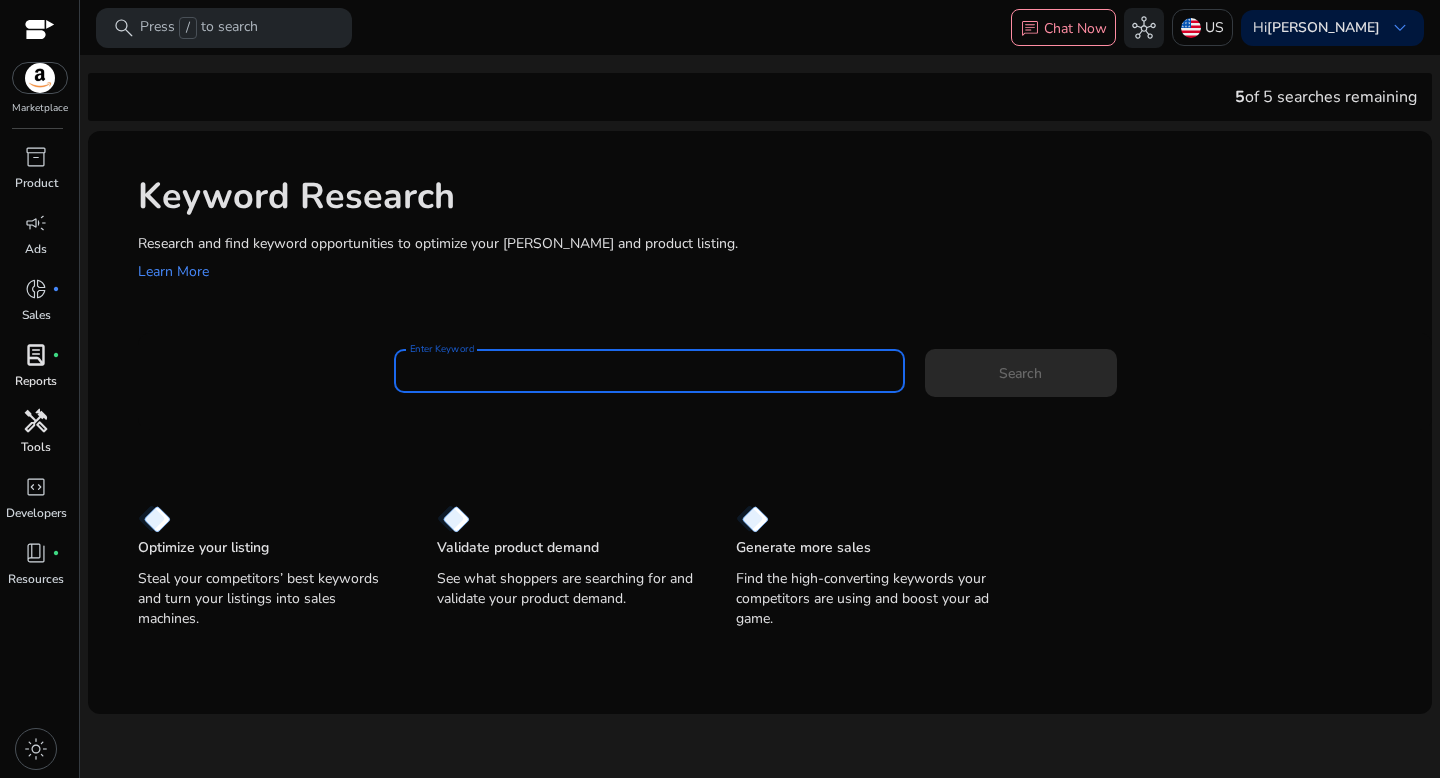 click on "Enter Keyword" at bounding box center (649, 371) 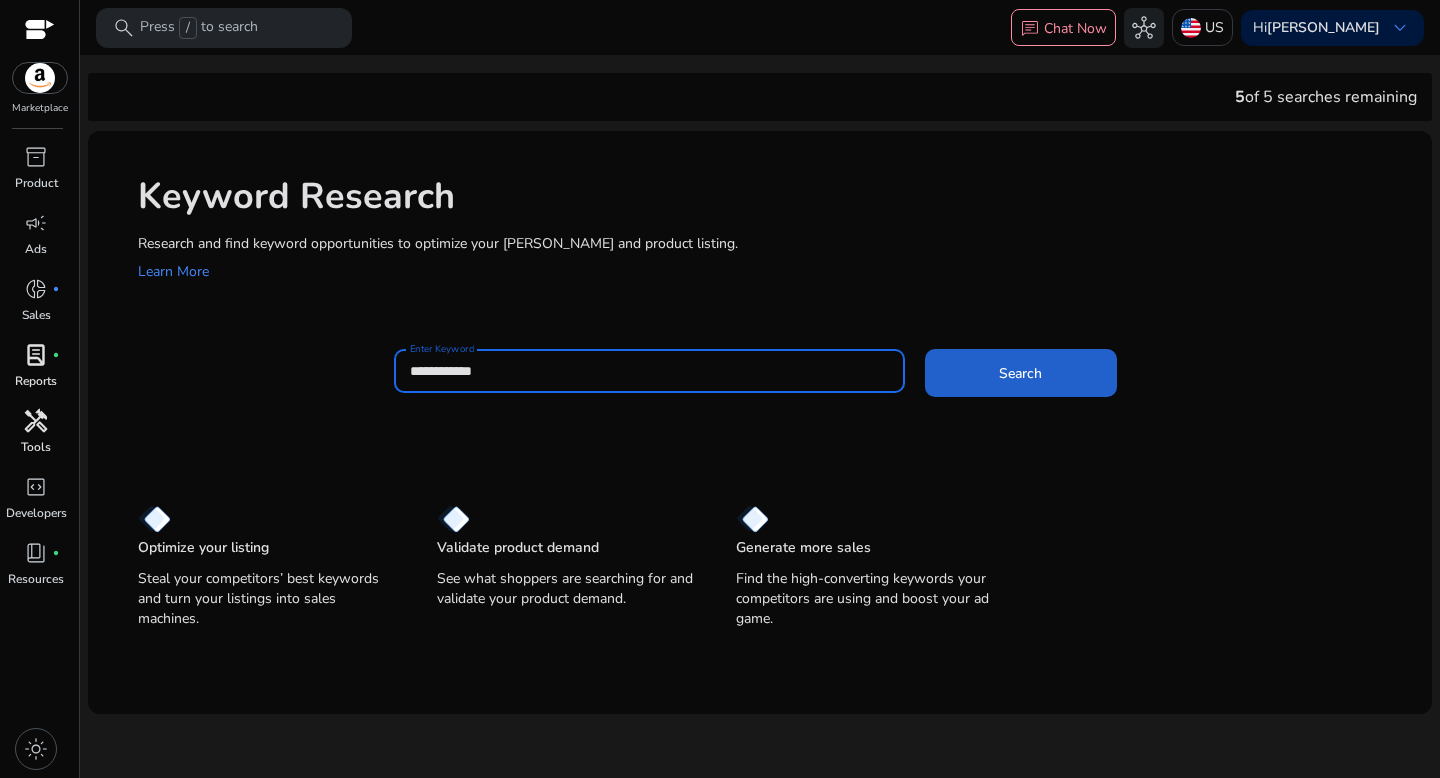 click 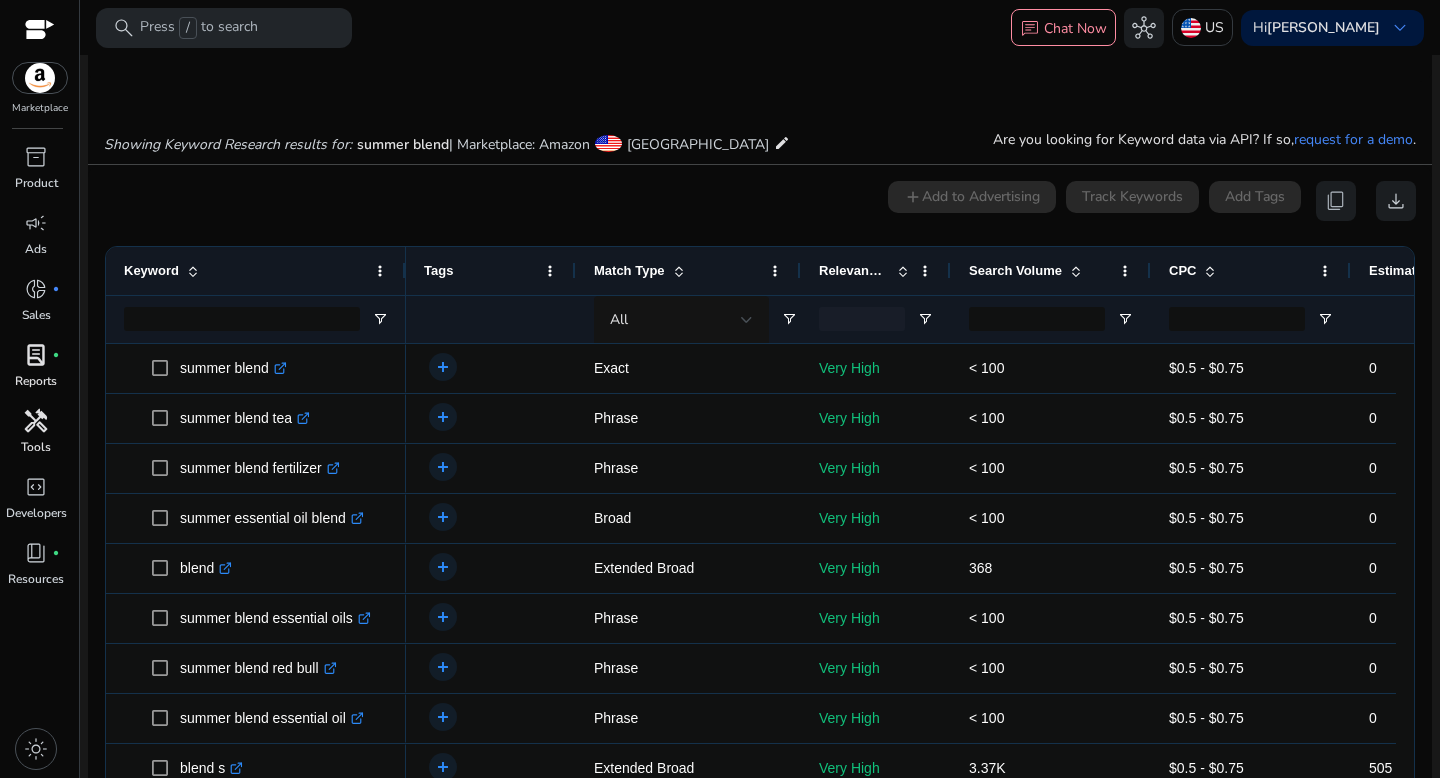 scroll, scrollTop: 238, scrollLeft: 0, axis: vertical 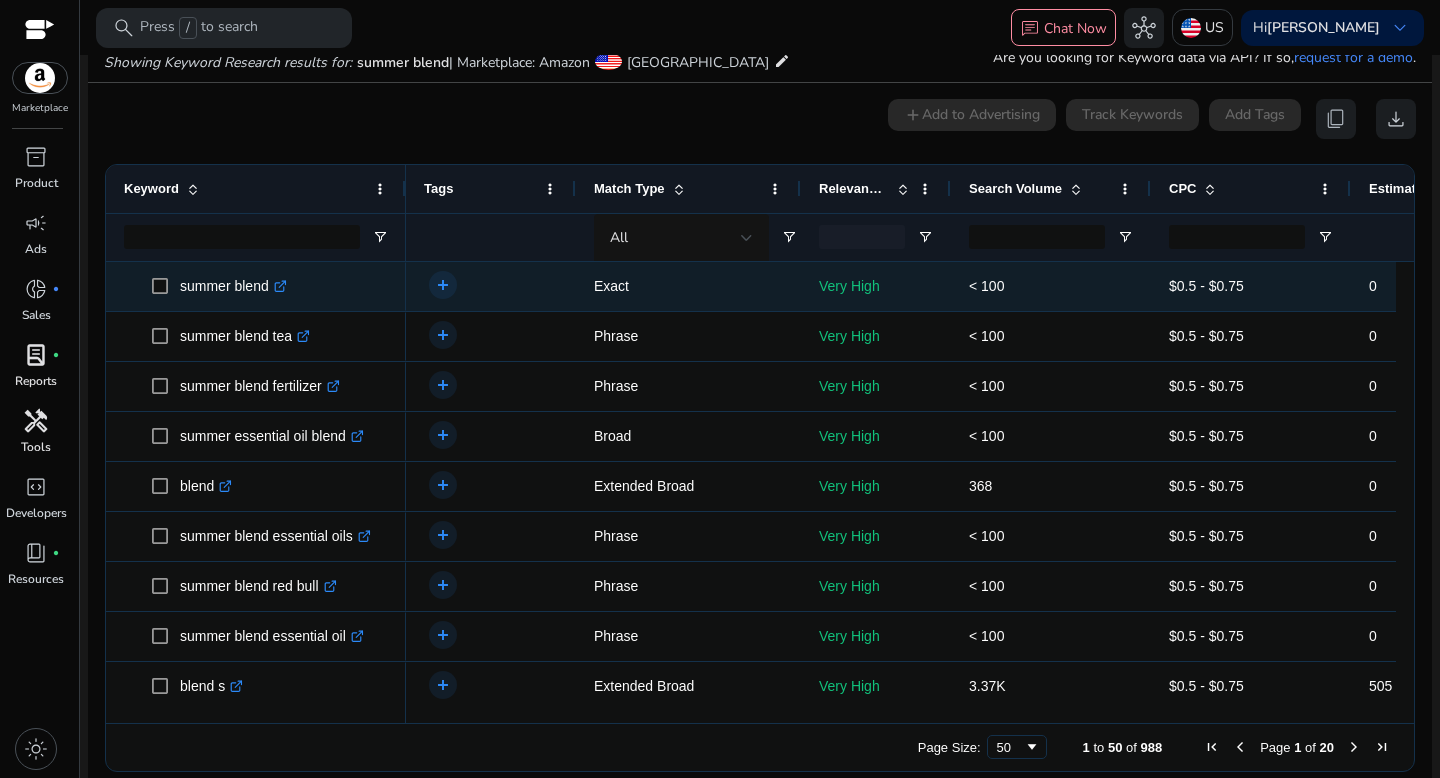 click on ".st0{fill:#2c8af8}" 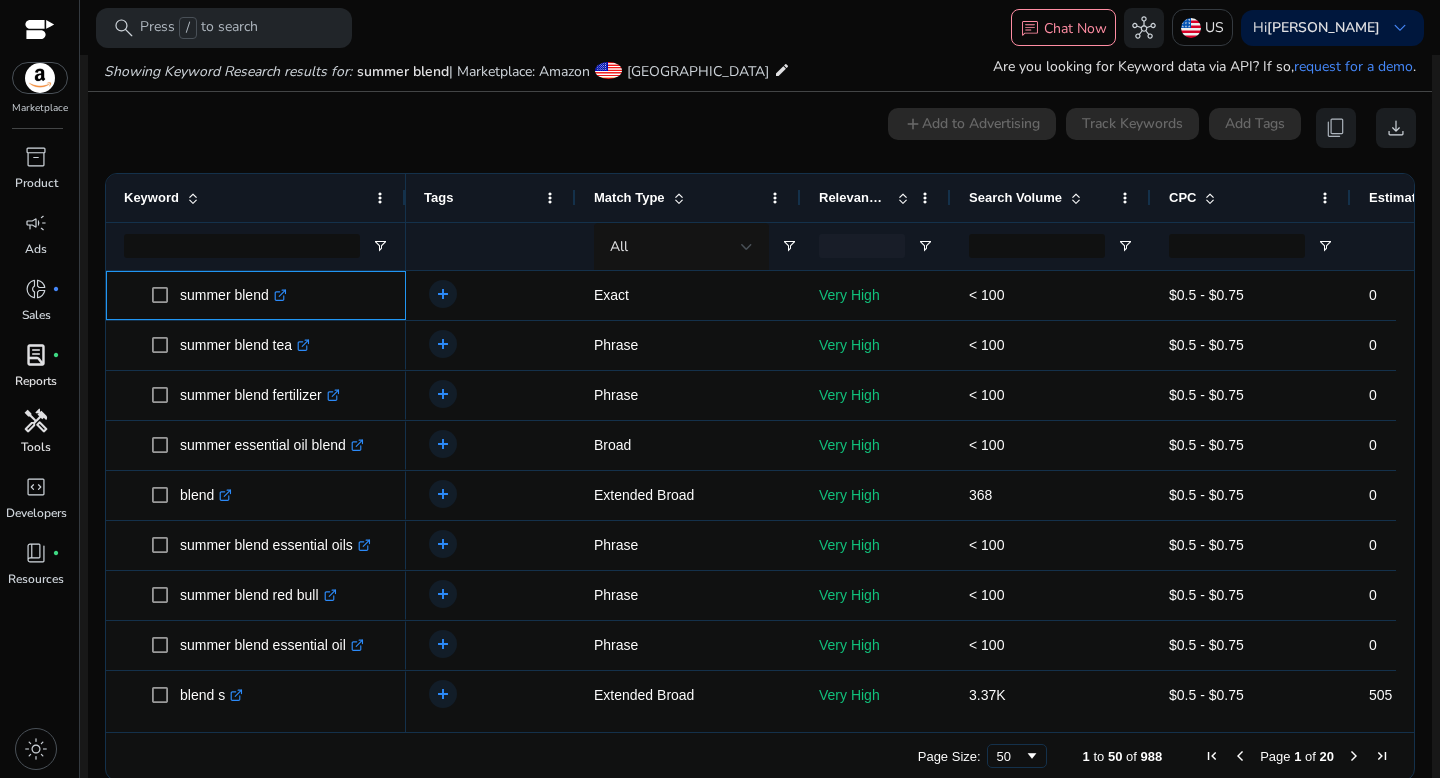scroll, scrollTop: 257, scrollLeft: 0, axis: vertical 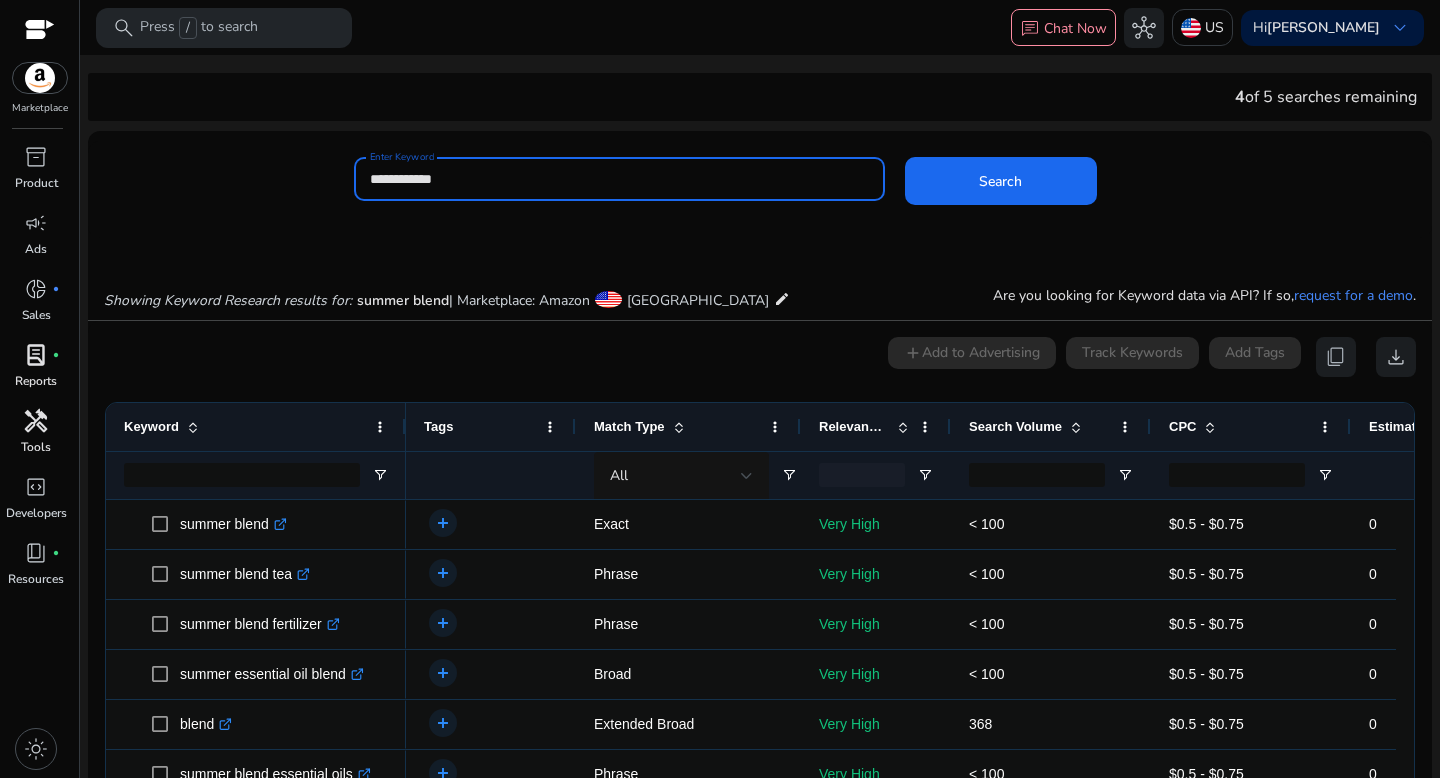 click on "**********" at bounding box center (619, 179) 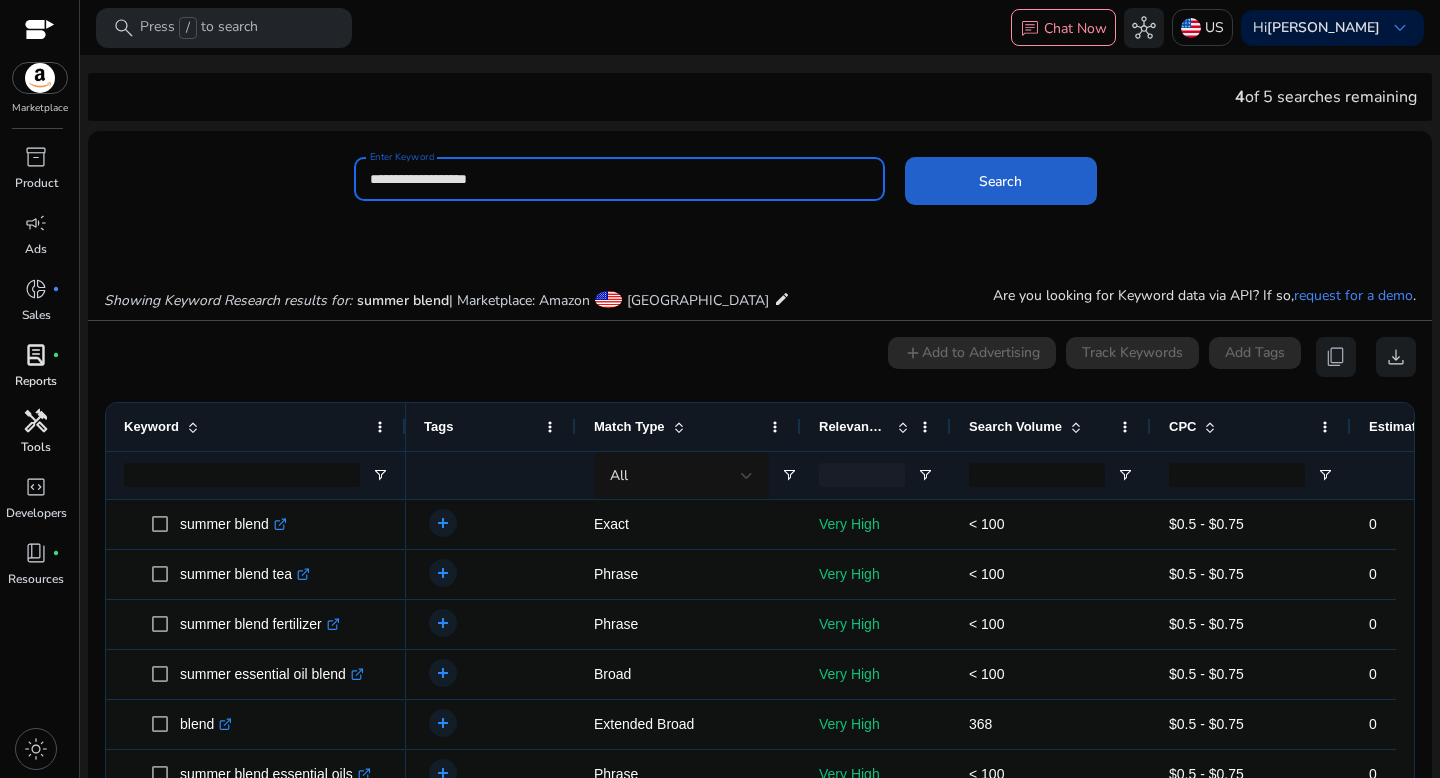 type on "**********" 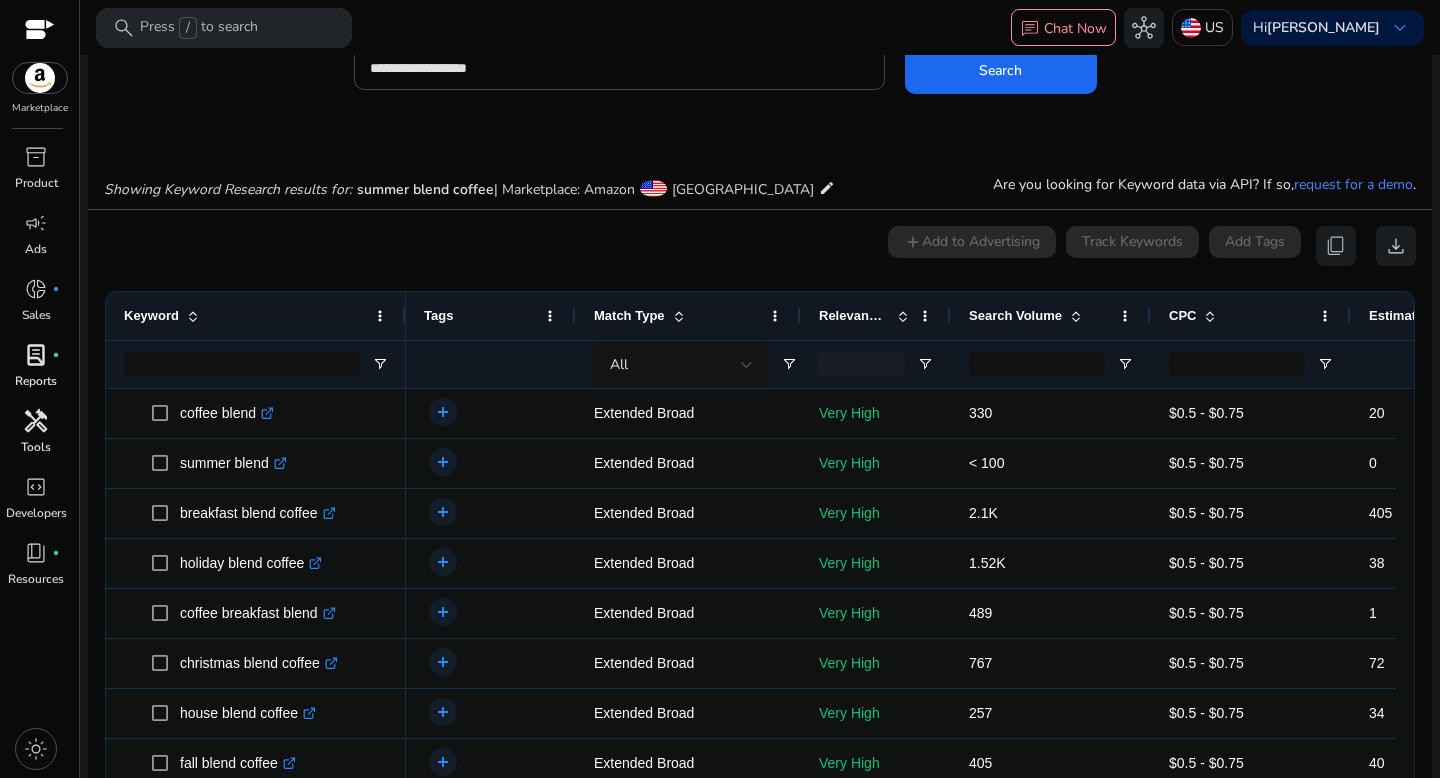 click on "handyman" at bounding box center [36, 421] 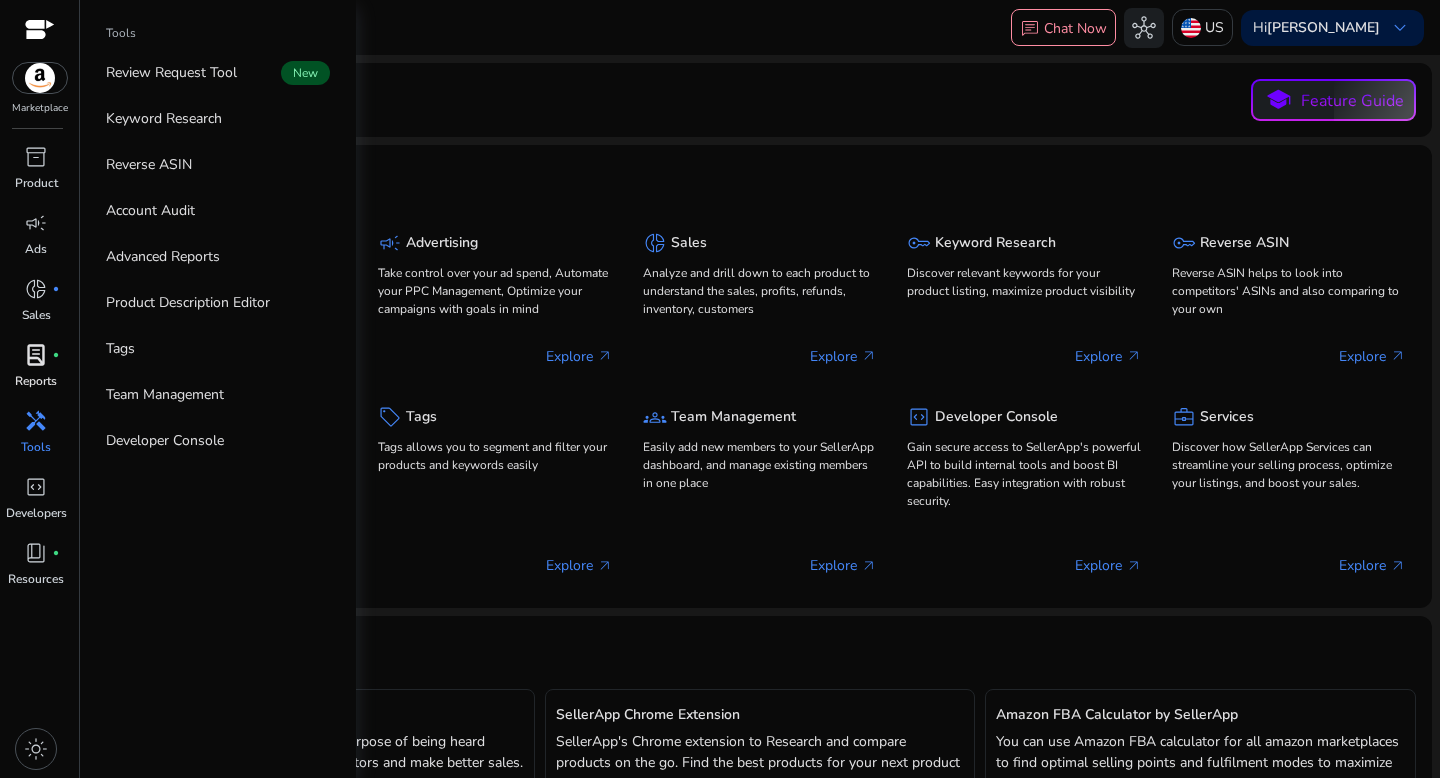 click on "handyman" at bounding box center [36, 421] 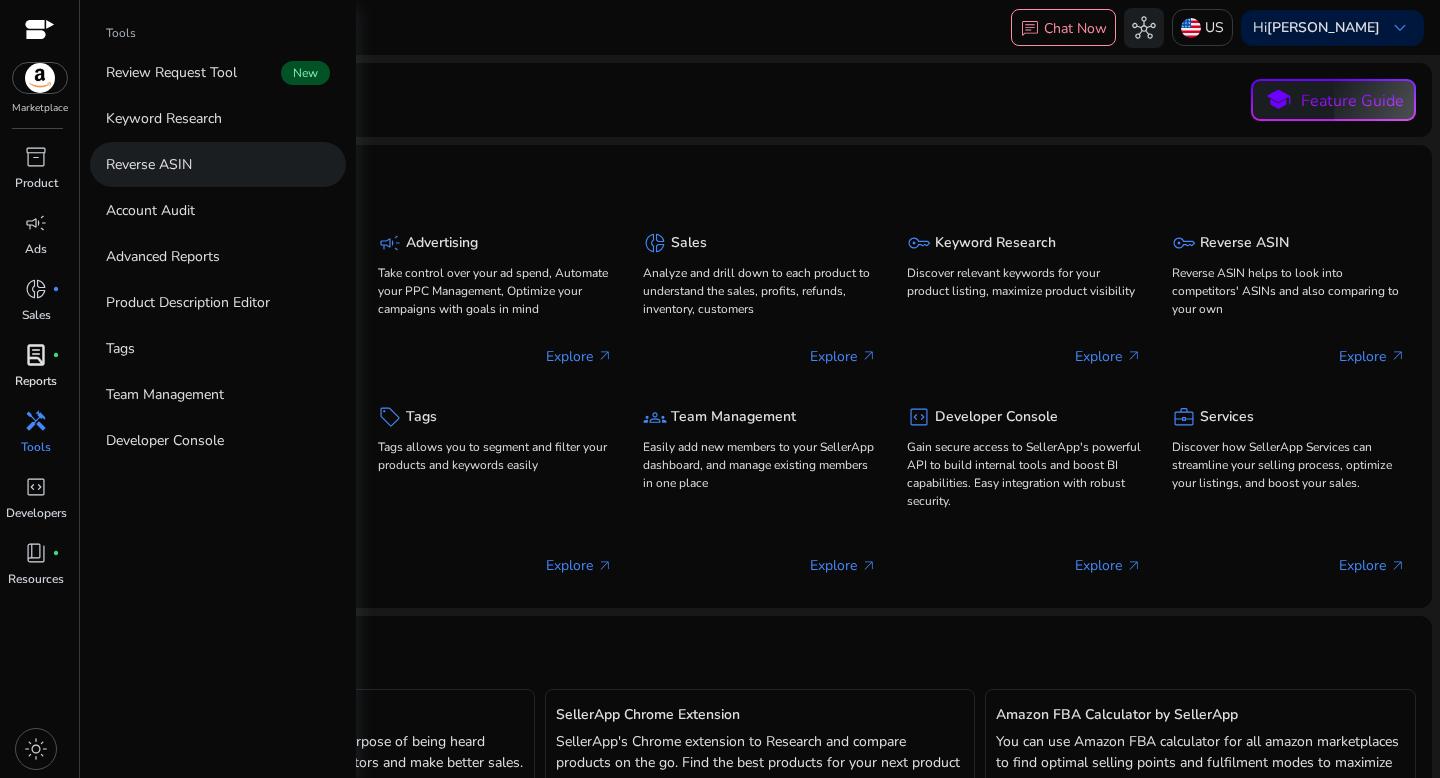 click on "Reverse ASIN" at bounding box center [218, 164] 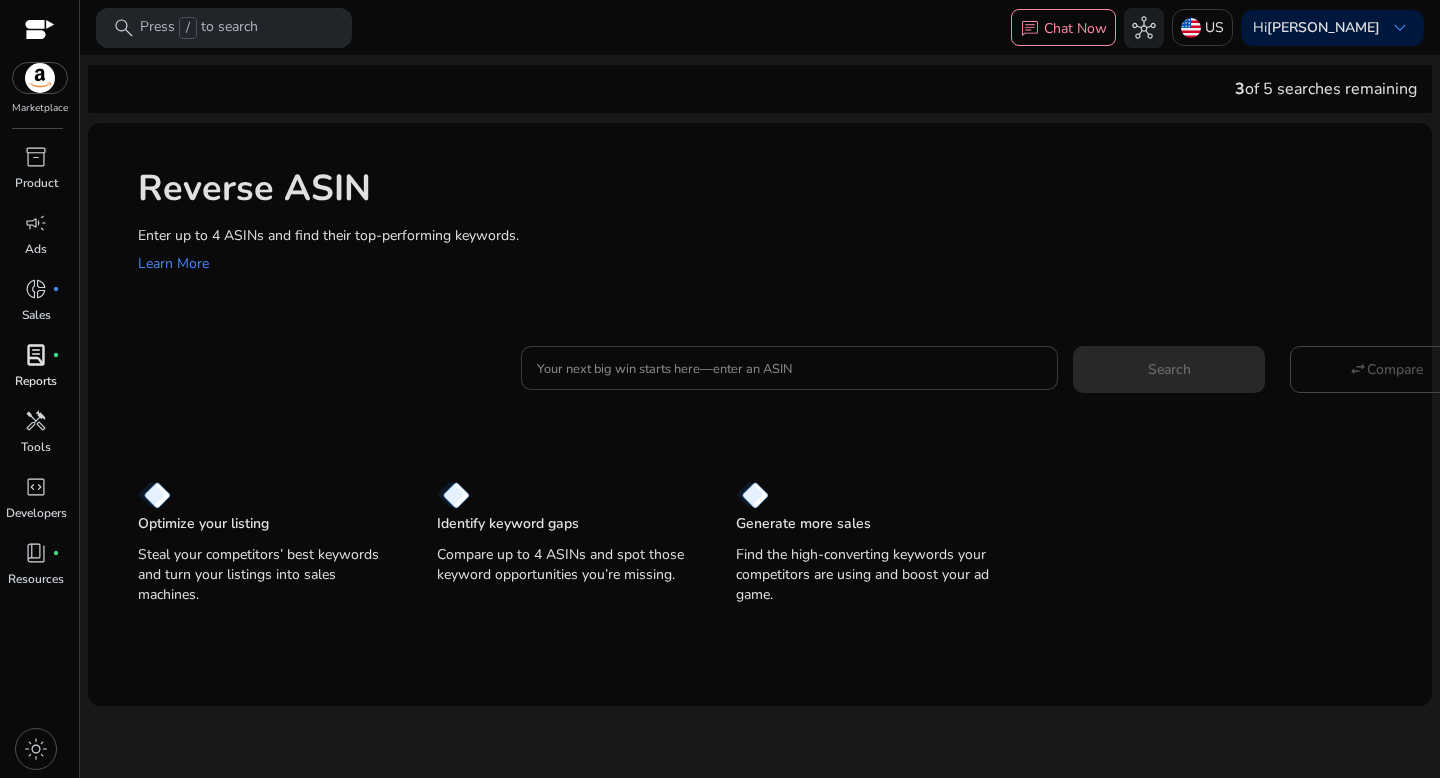 click on "Your next big win starts here—enter an ASIN" at bounding box center (789, 368) 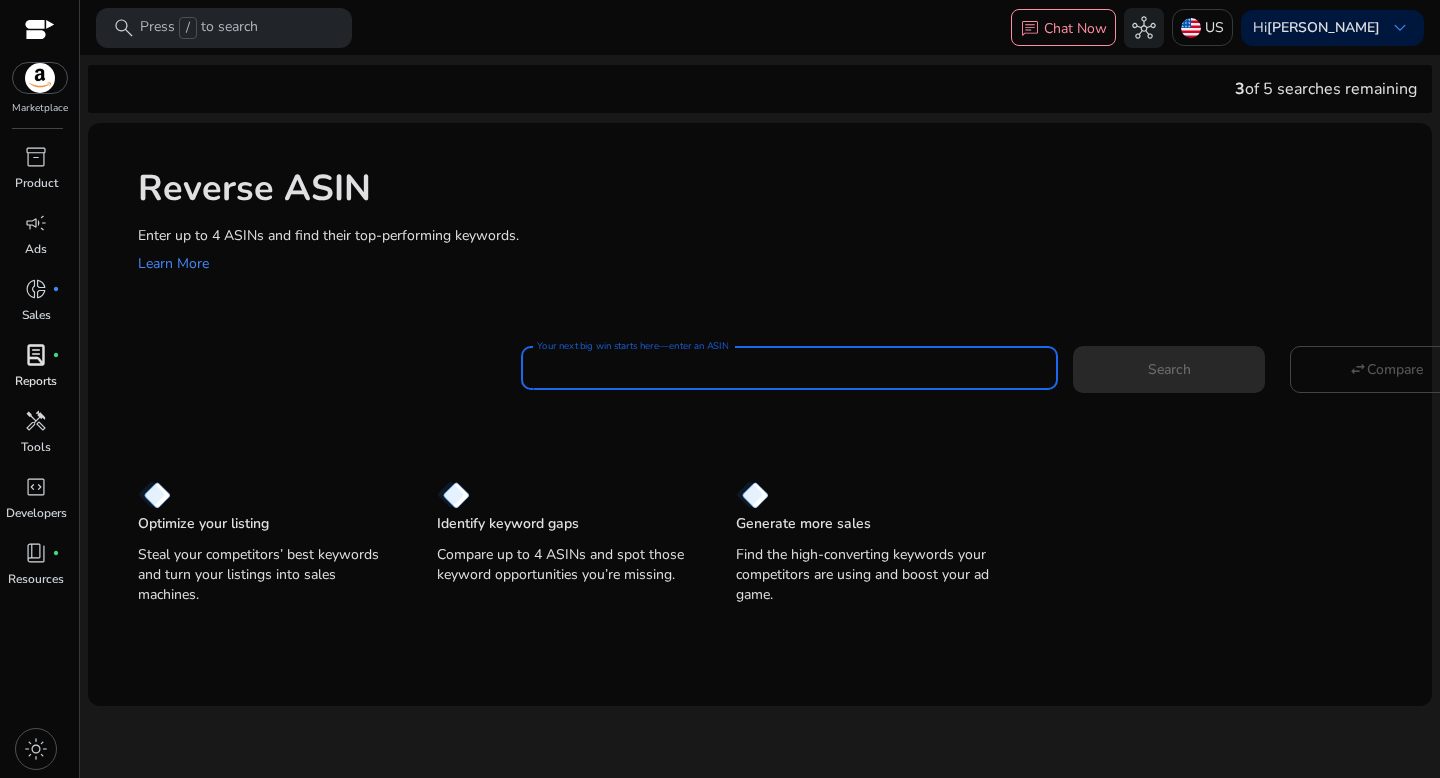 click on "Your next big win starts here—enter an ASIN" at bounding box center [789, 368] 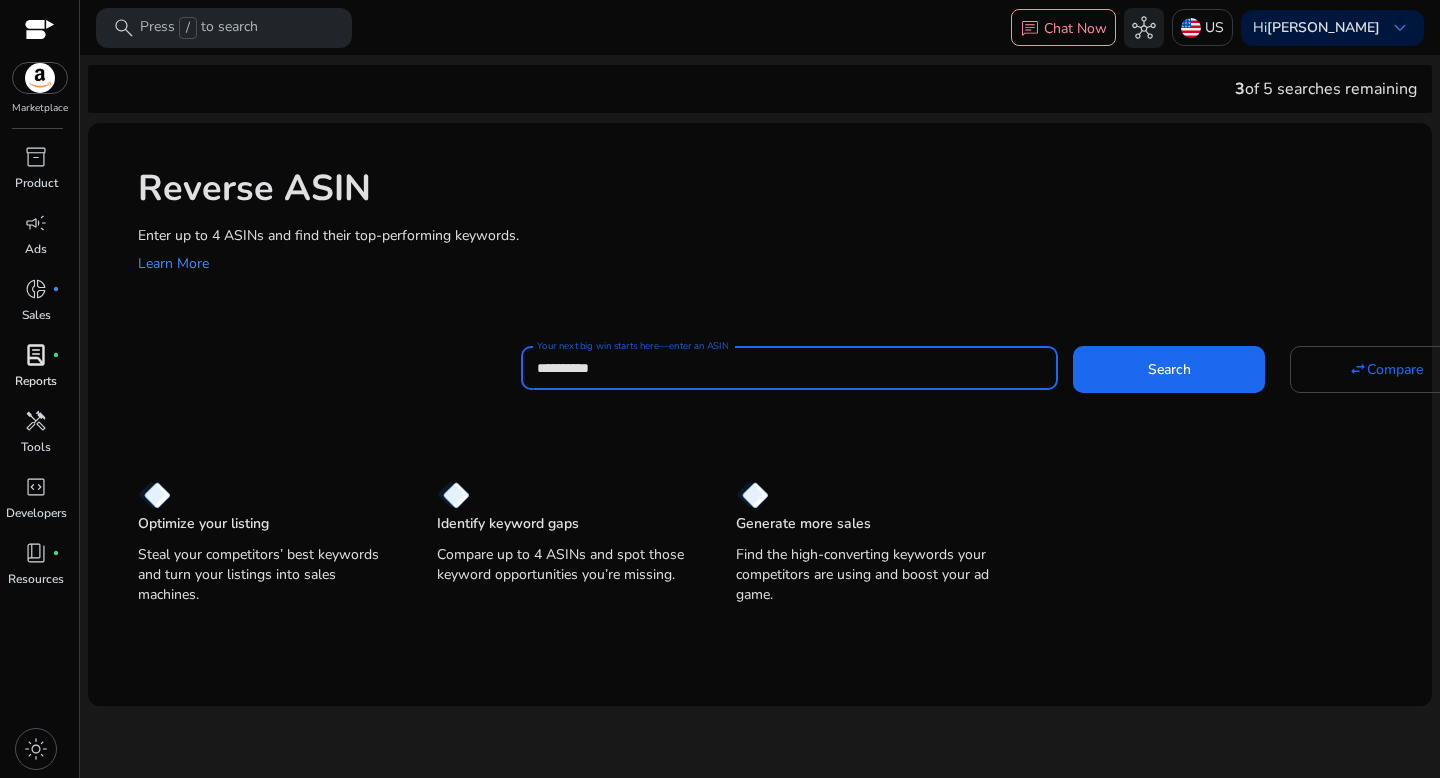 type on "**********" 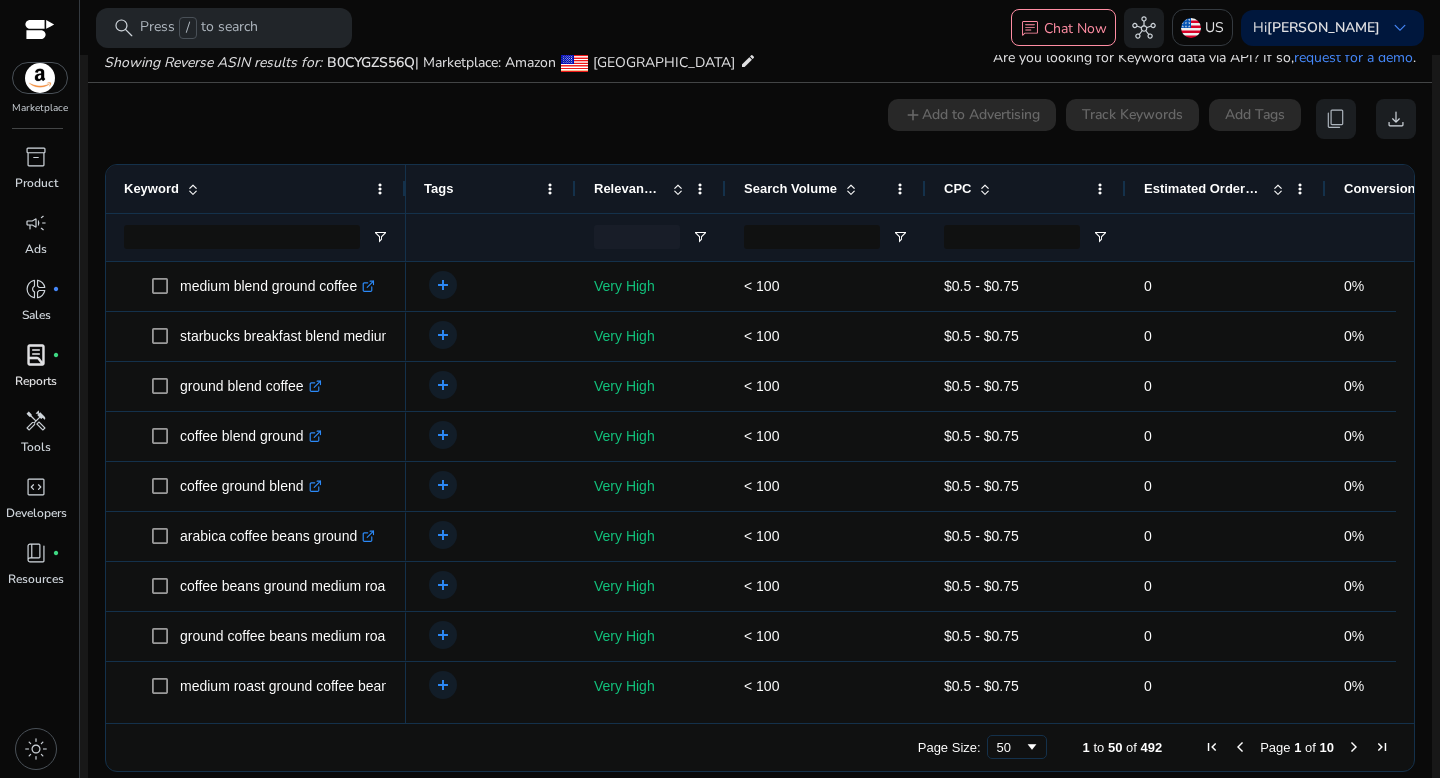 click 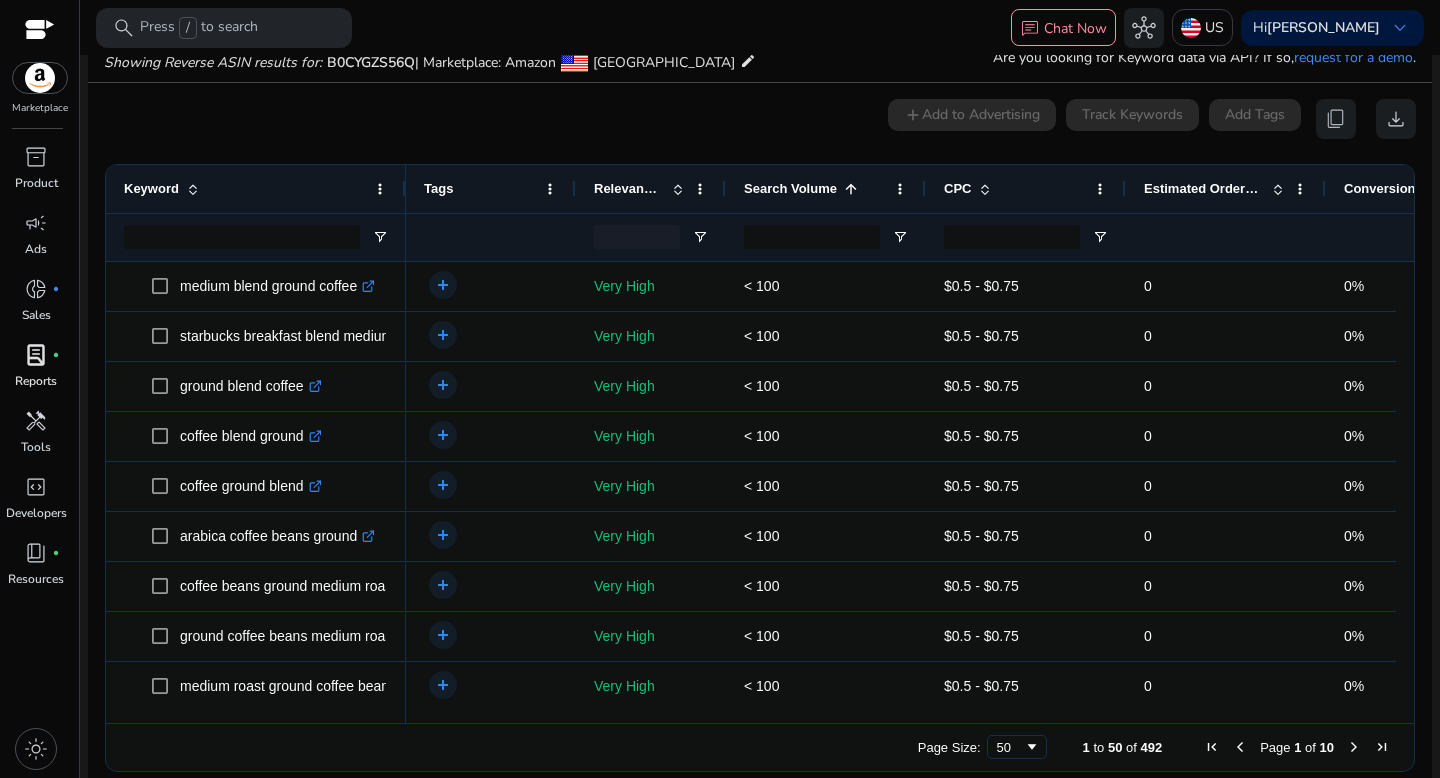 click 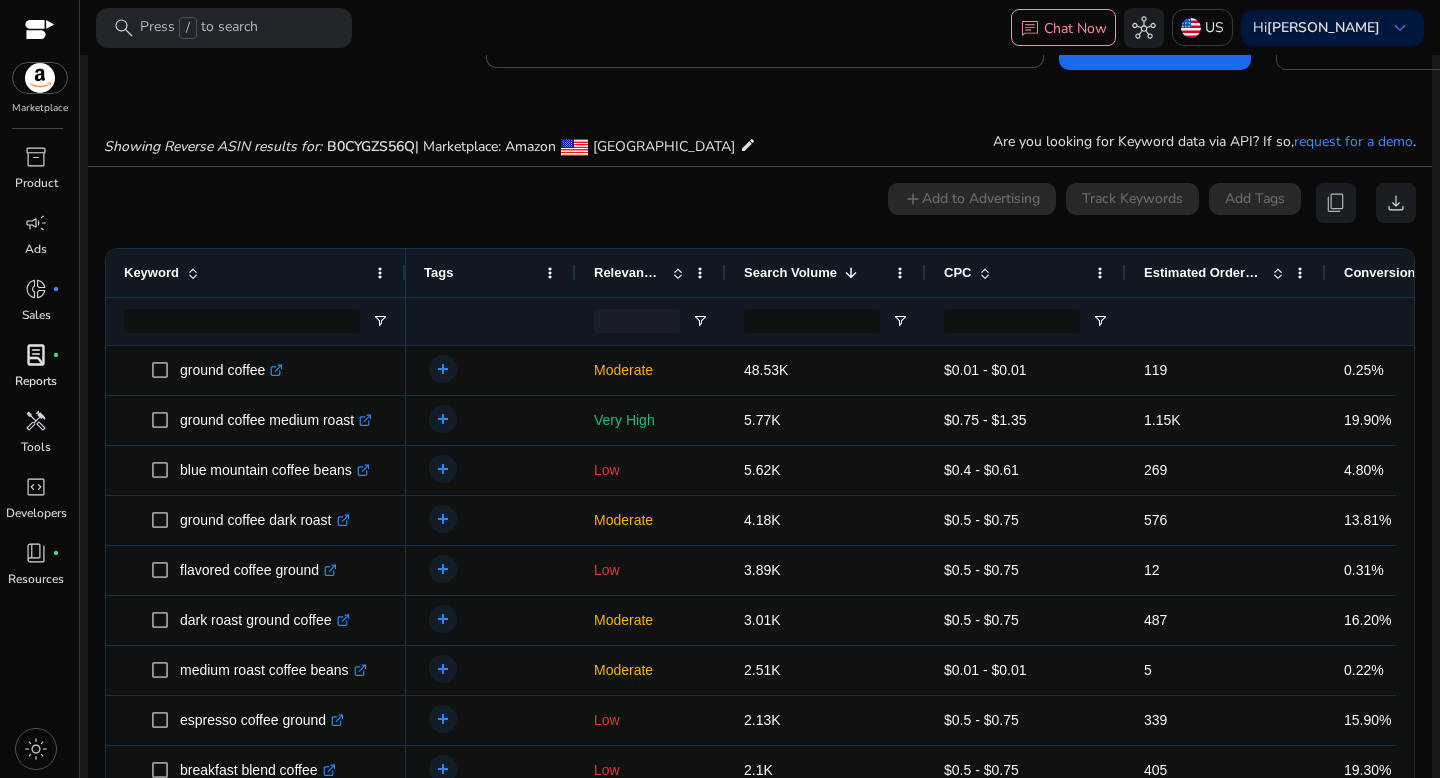 scroll, scrollTop: 115, scrollLeft: 0, axis: vertical 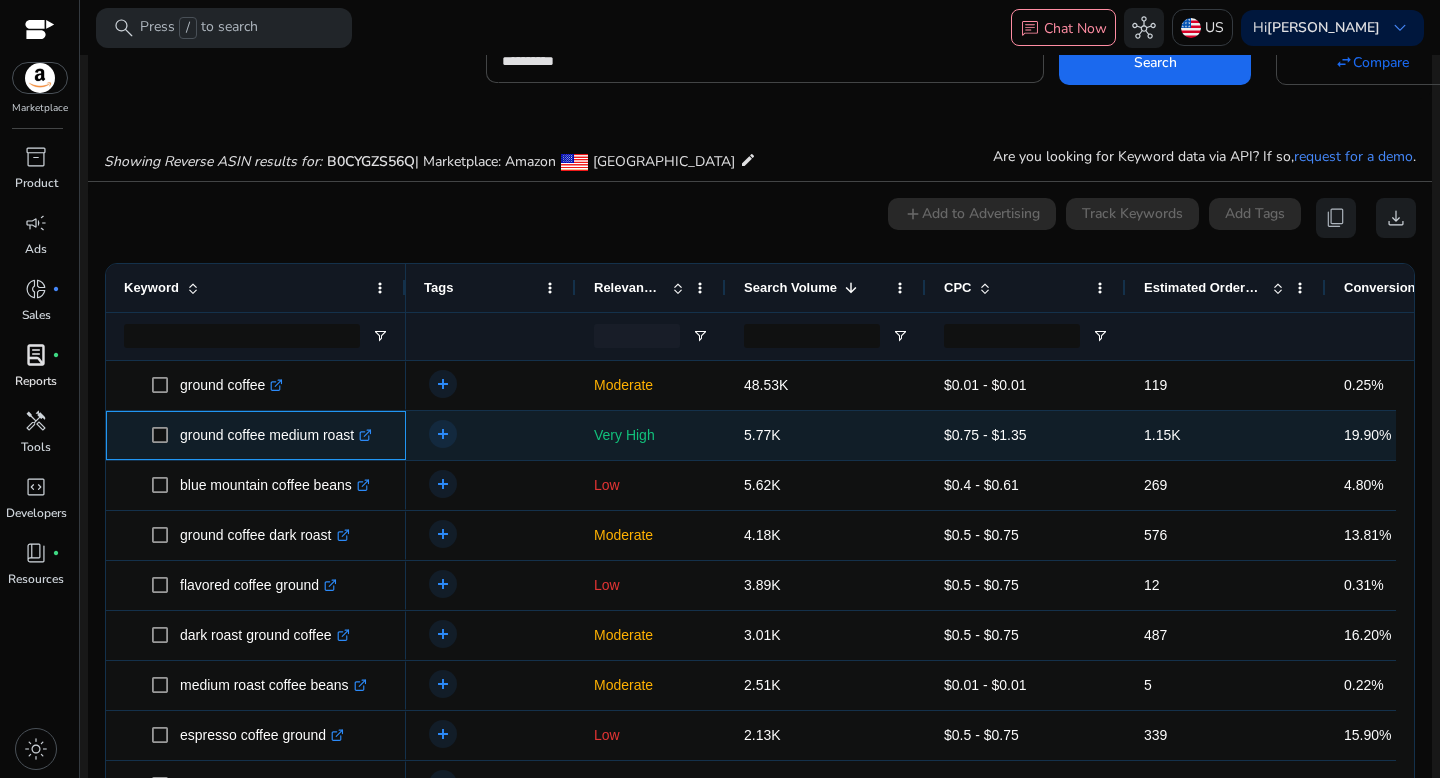click on ".st0{fill:#2c8af8}" 